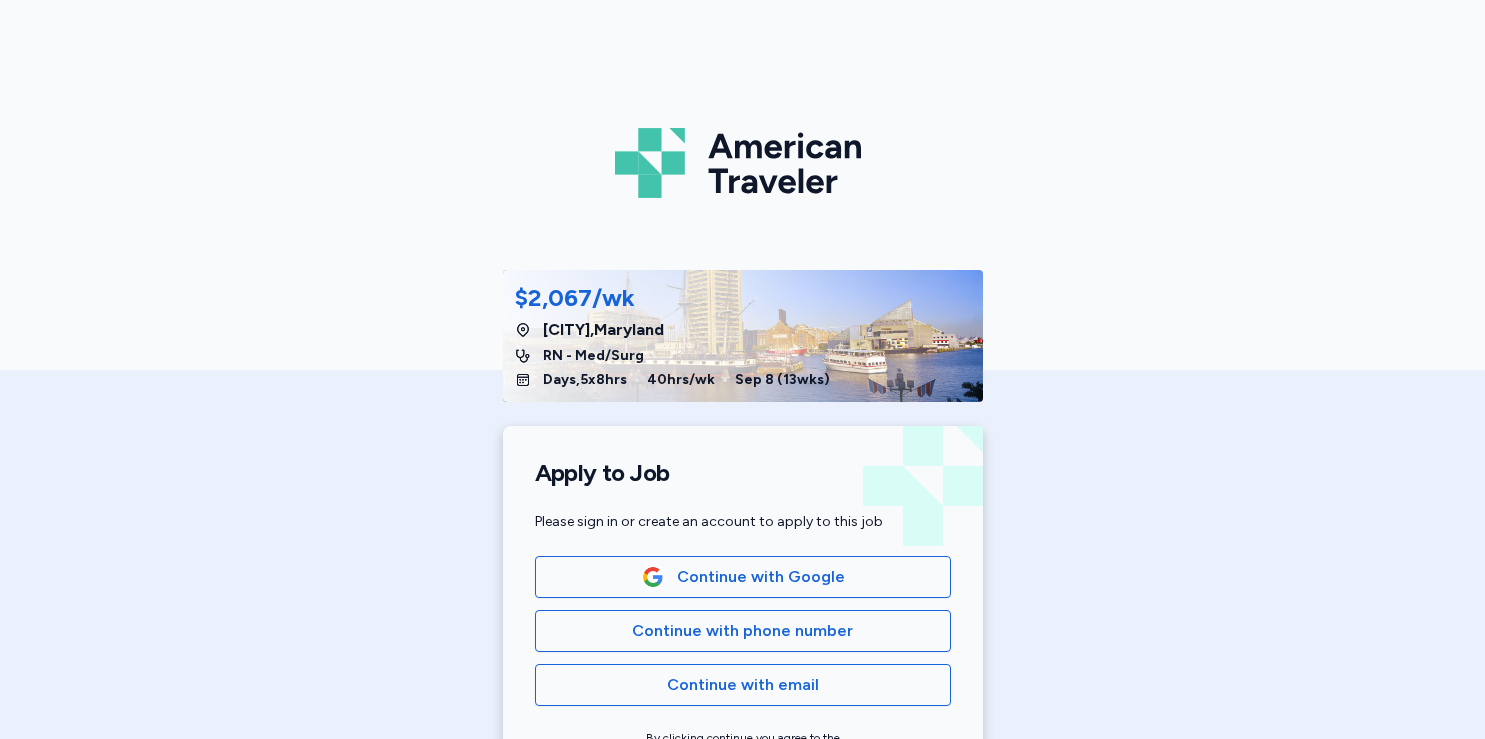scroll, scrollTop: 0, scrollLeft: 0, axis: both 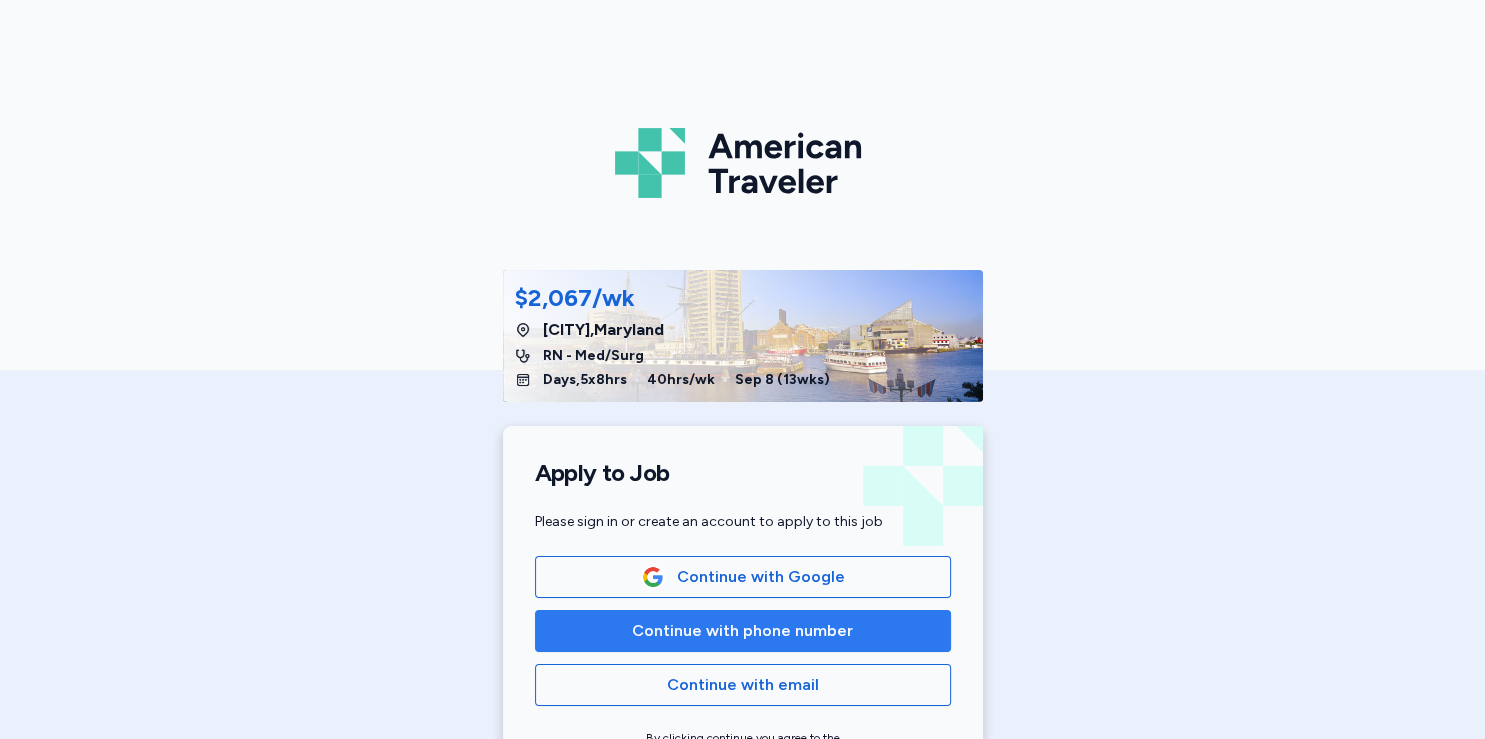 click on "Continue with phone number" at bounding box center [742, 631] 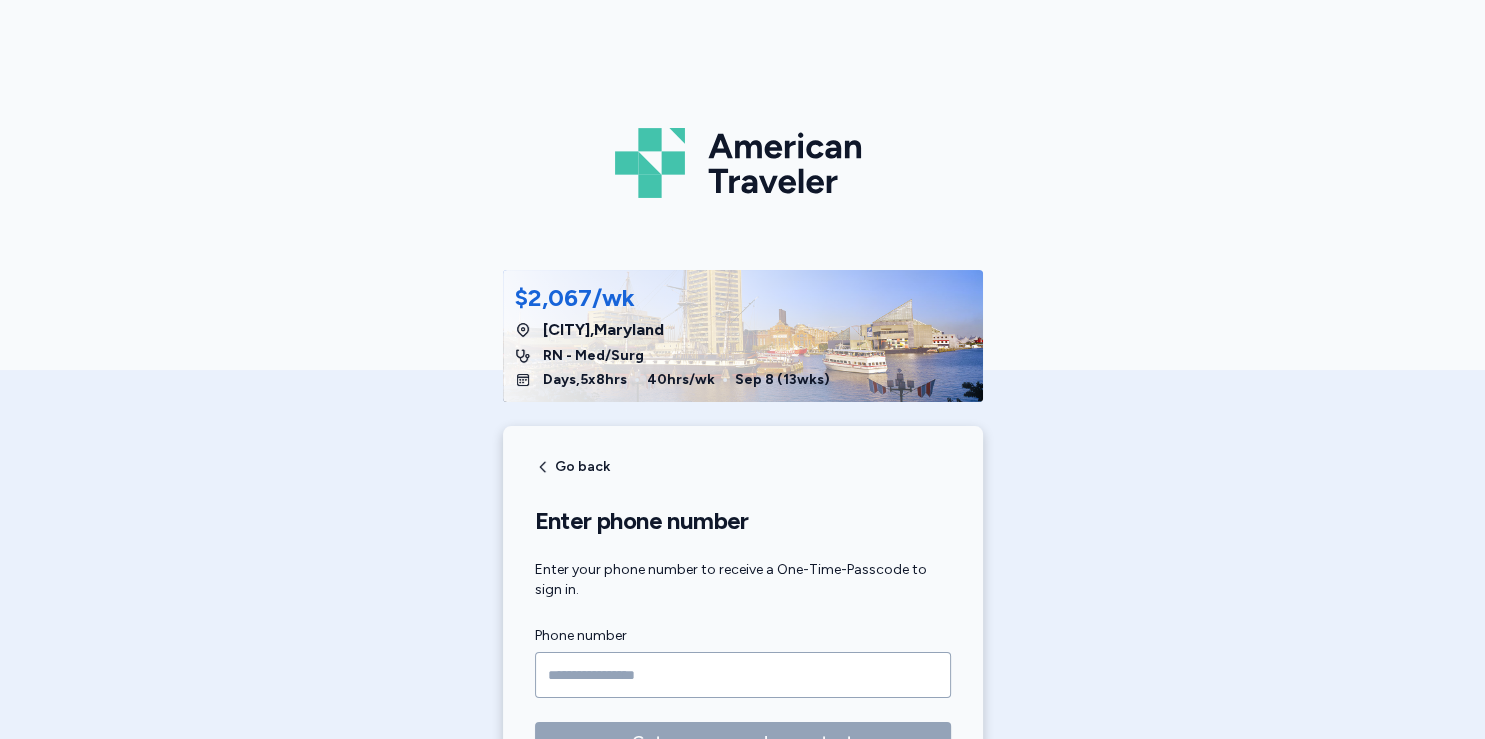 click at bounding box center (743, 675) 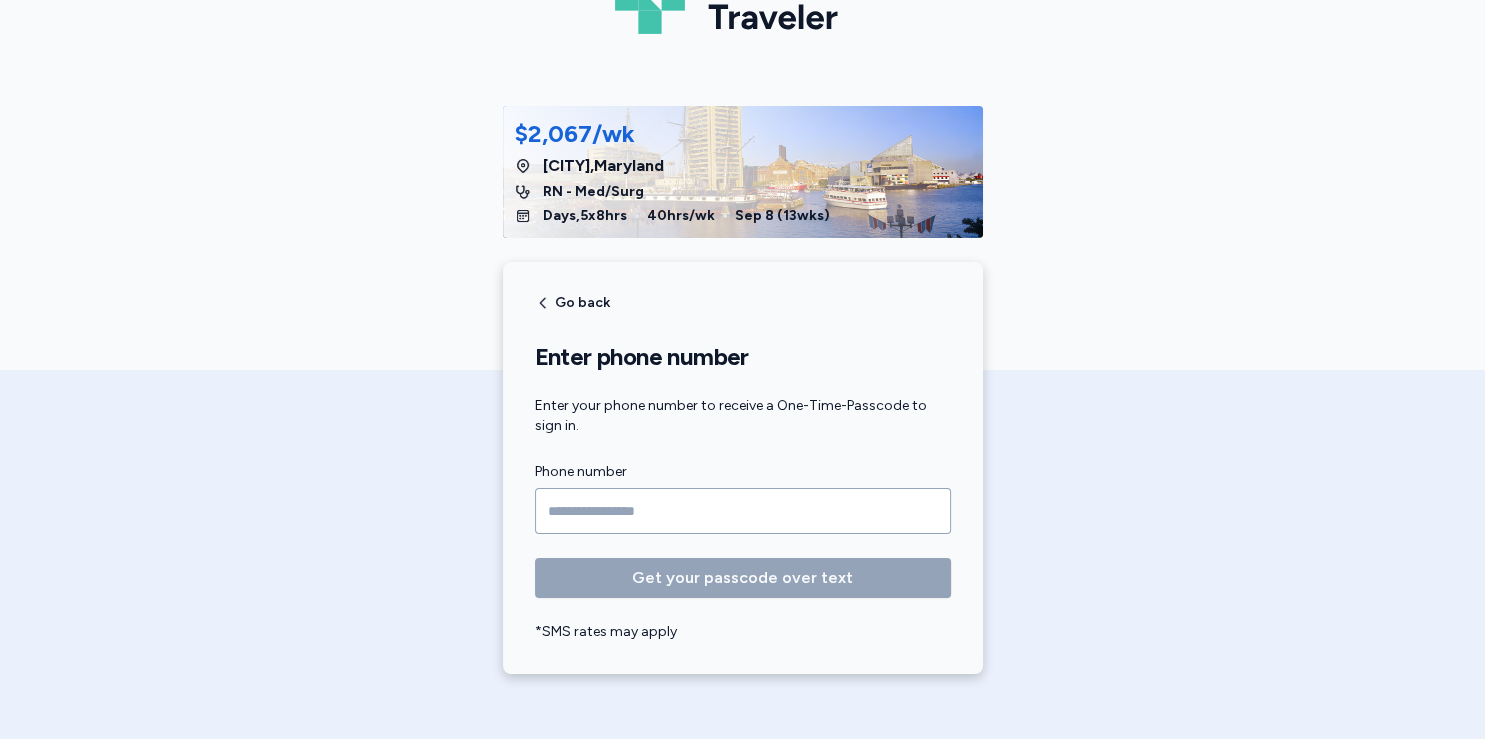 scroll, scrollTop: 168, scrollLeft: 0, axis: vertical 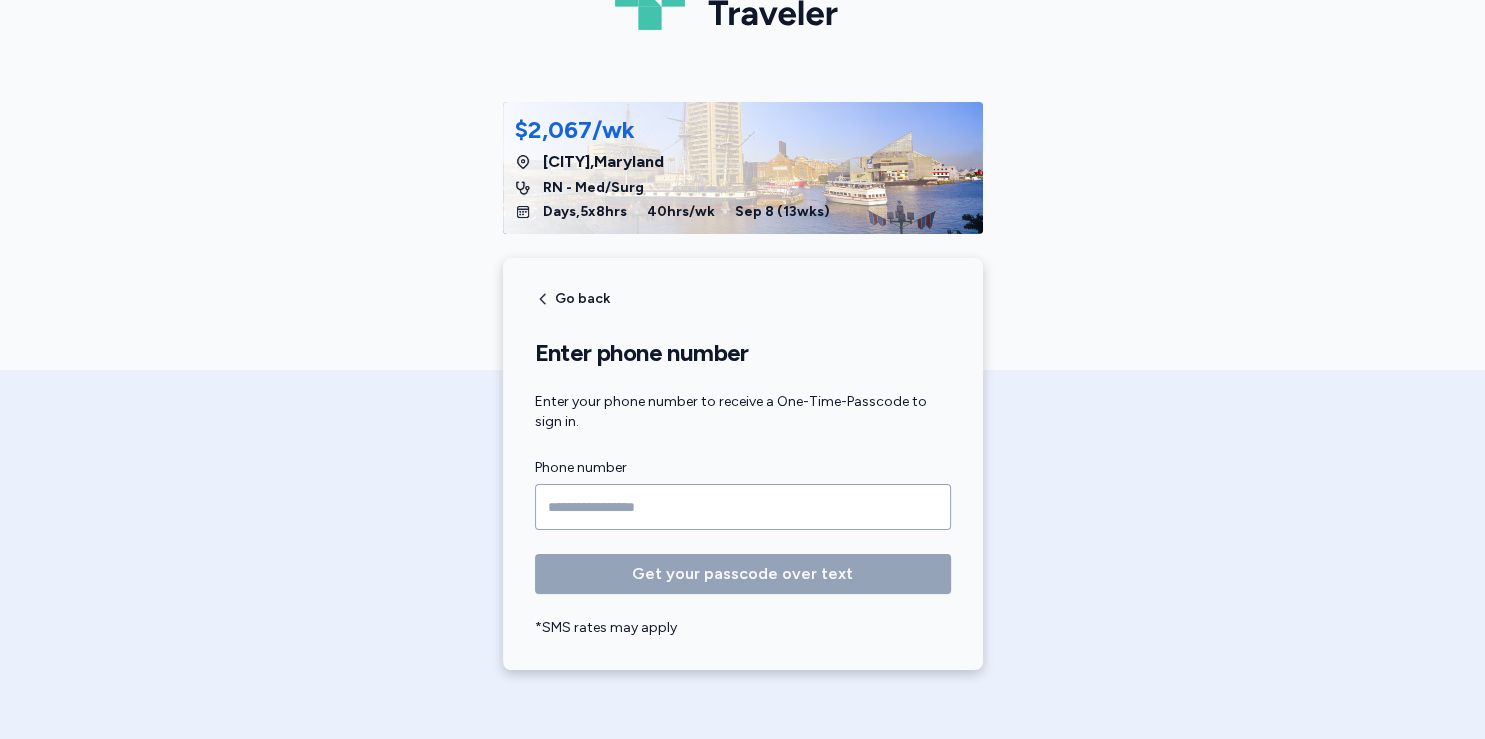 click at bounding box center [743, 507] 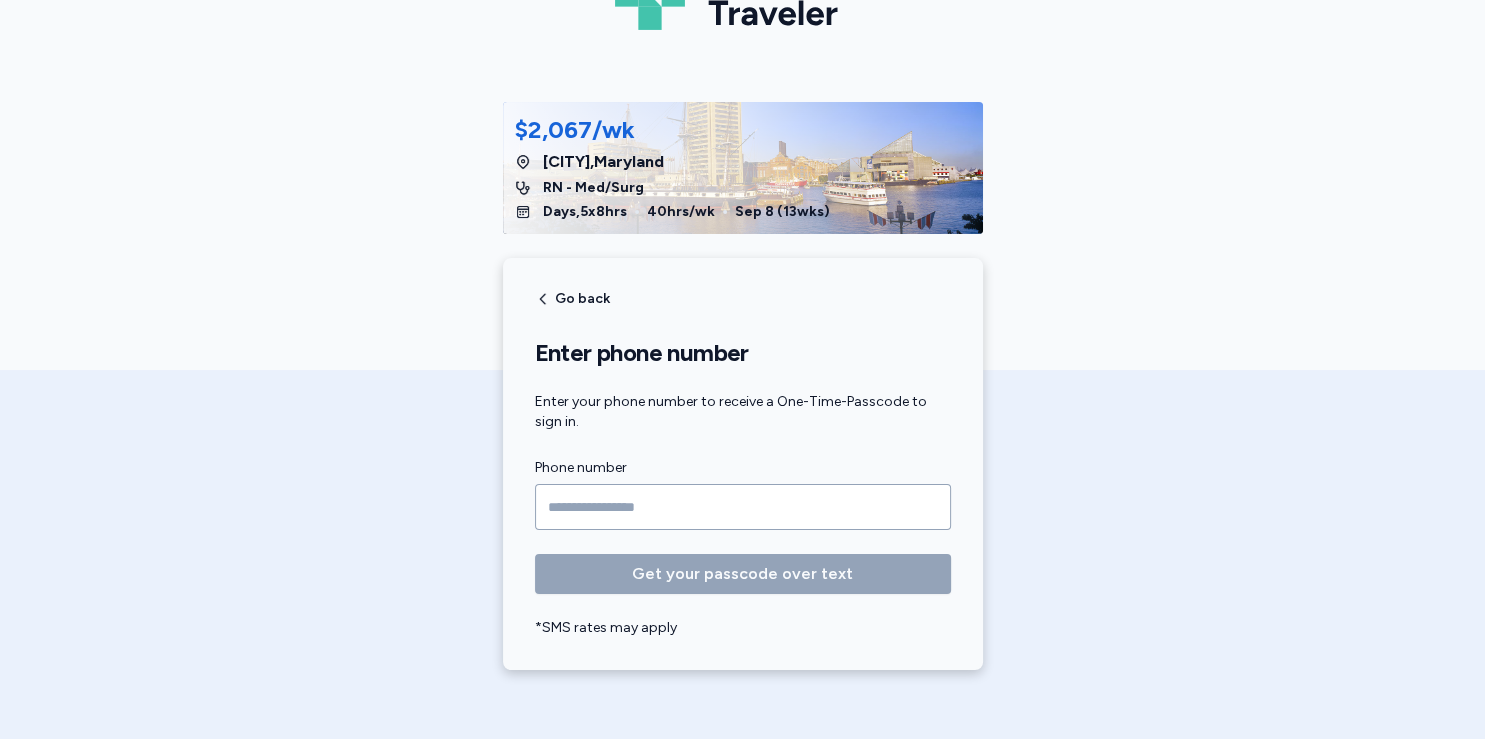 click at bounding box center [743, 507] 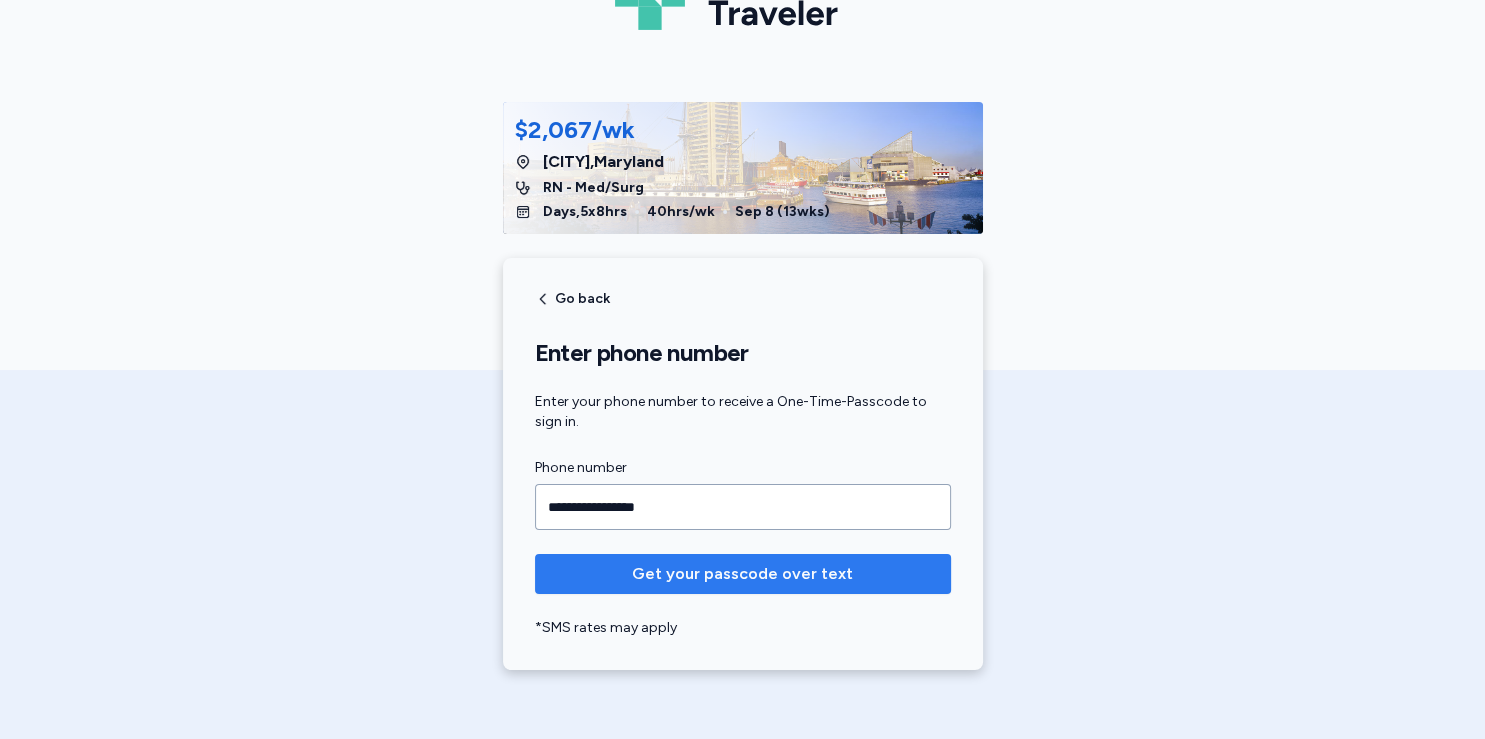 type on "**********" 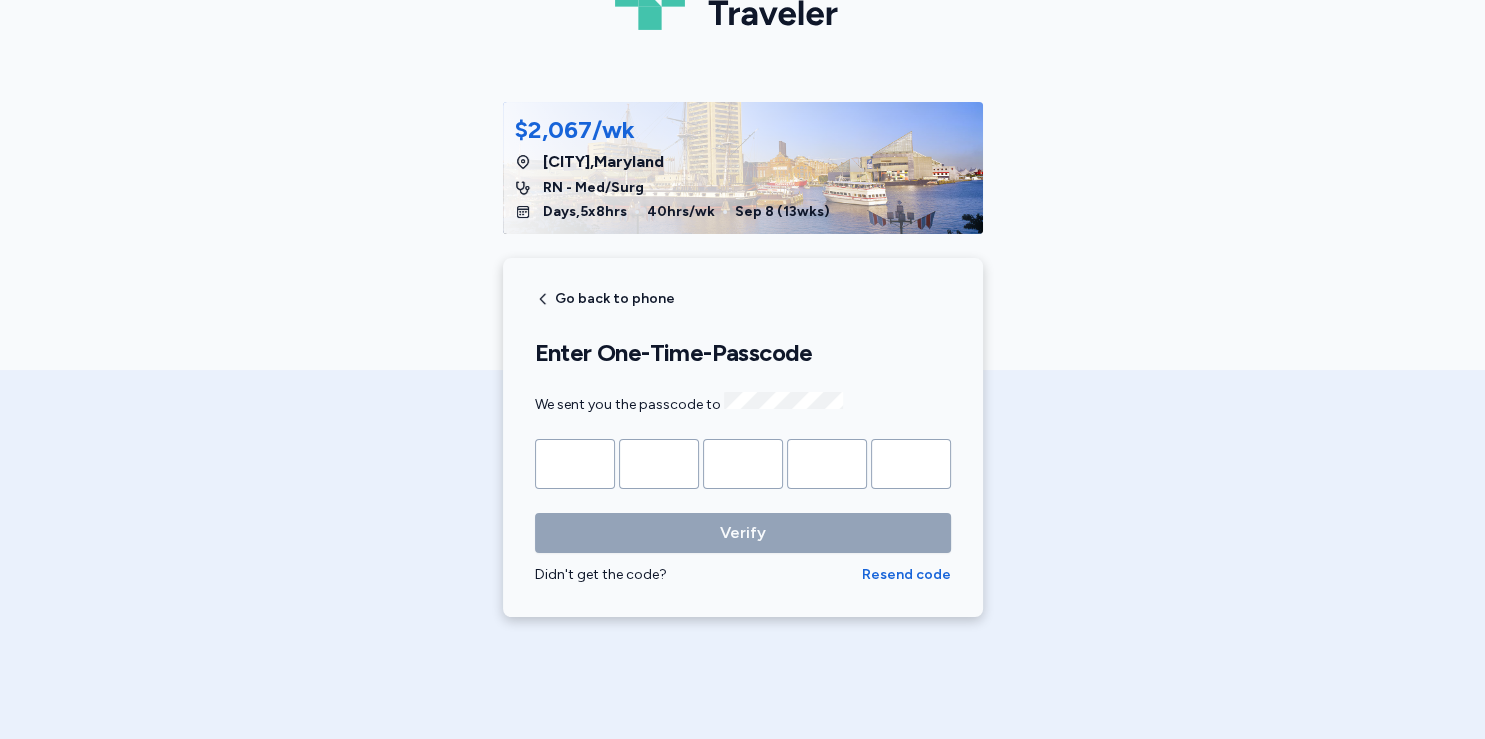 type on "*" 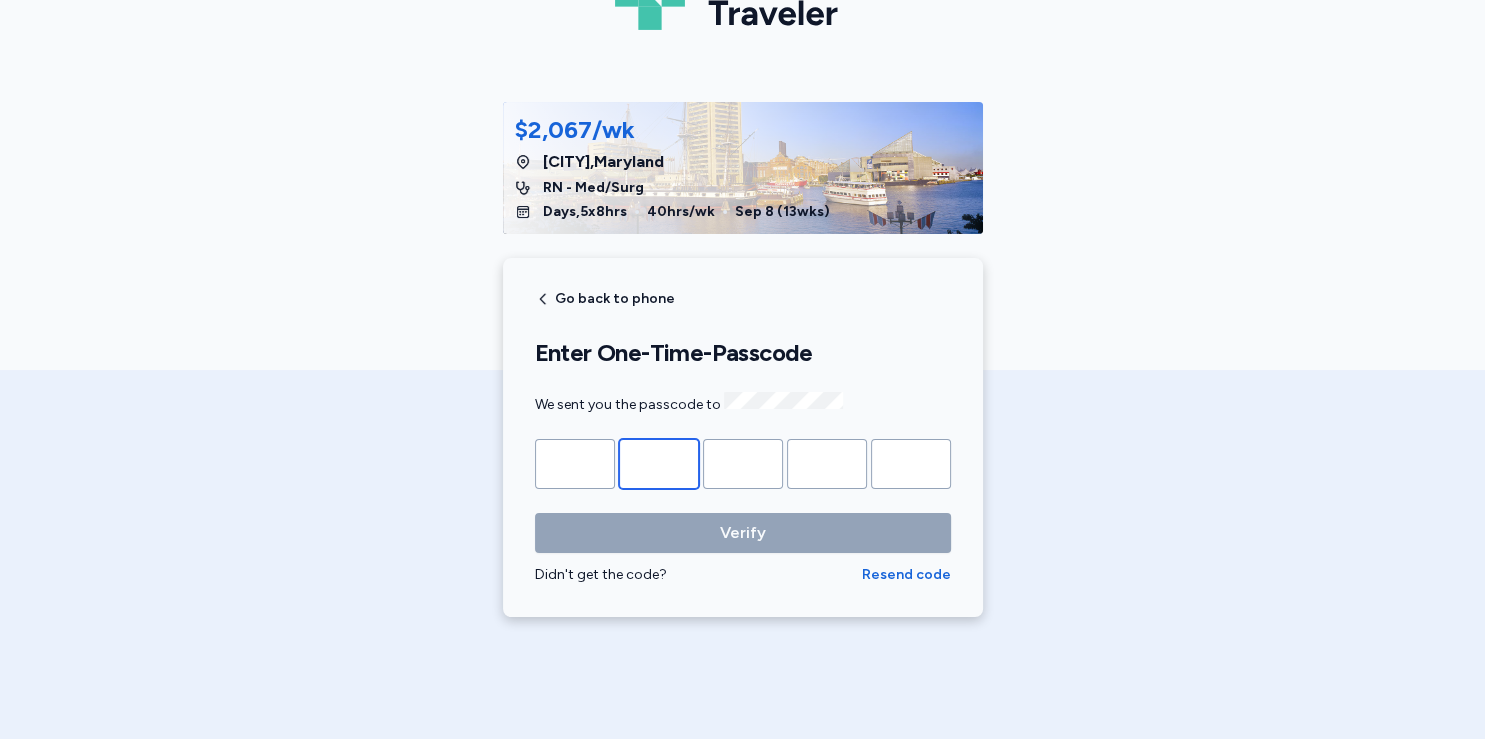type on "*" 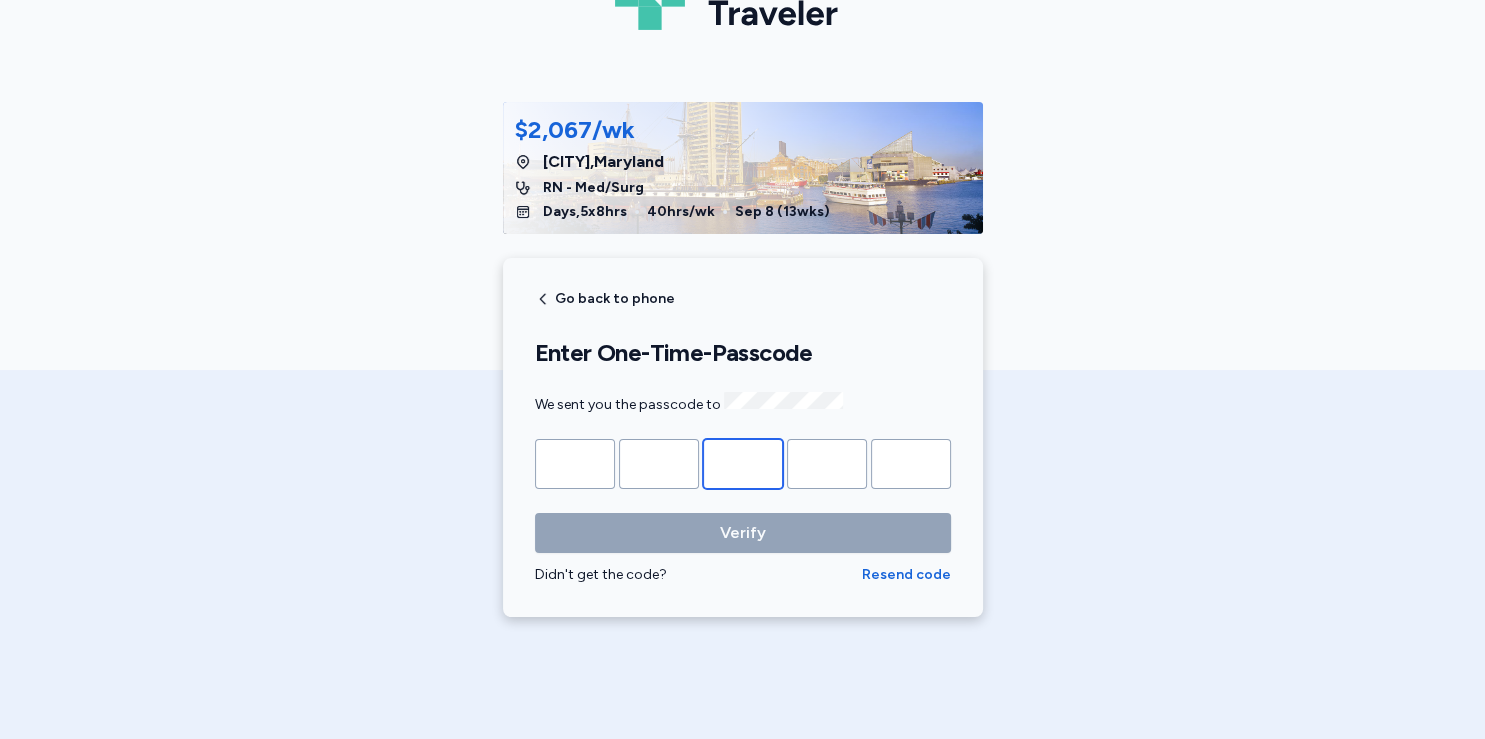 type on "*" 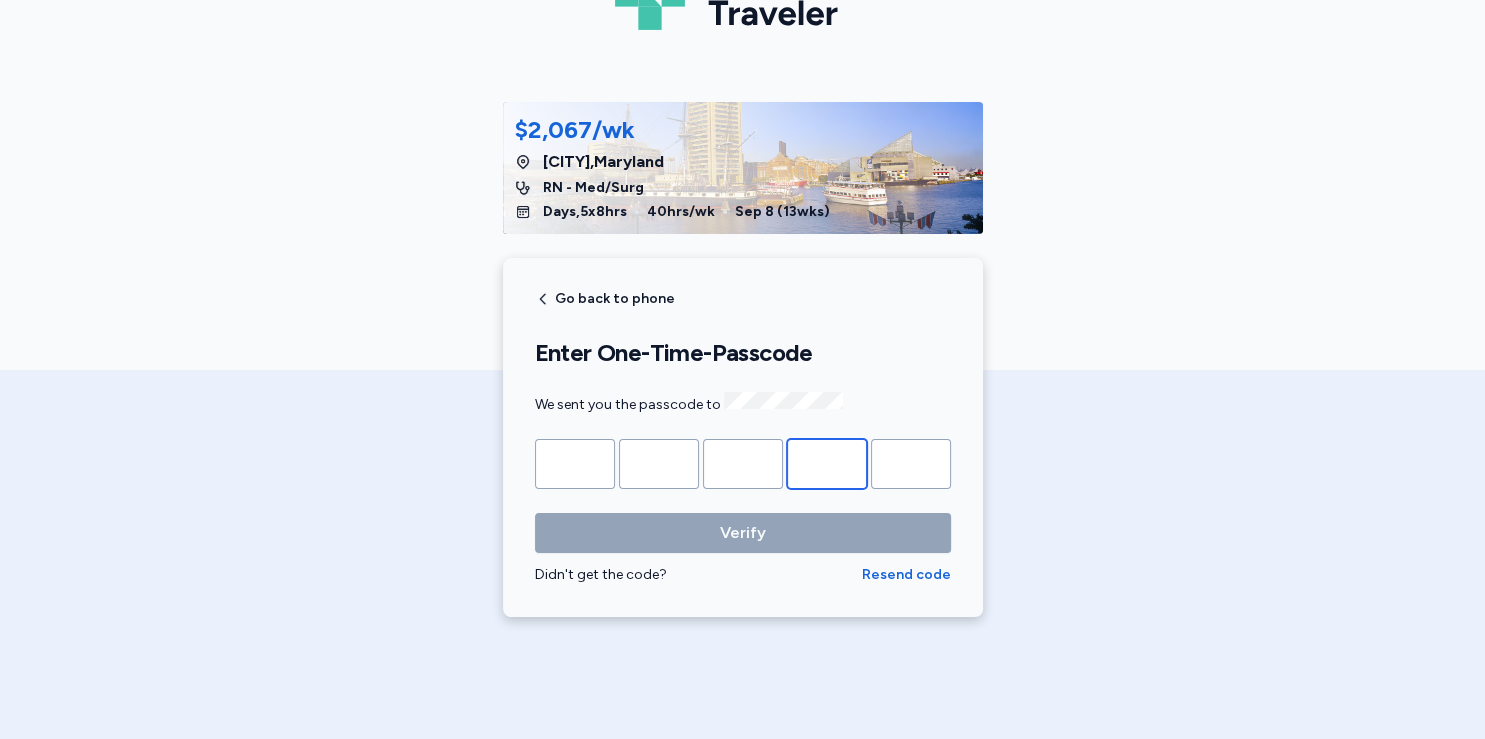 type on "*" 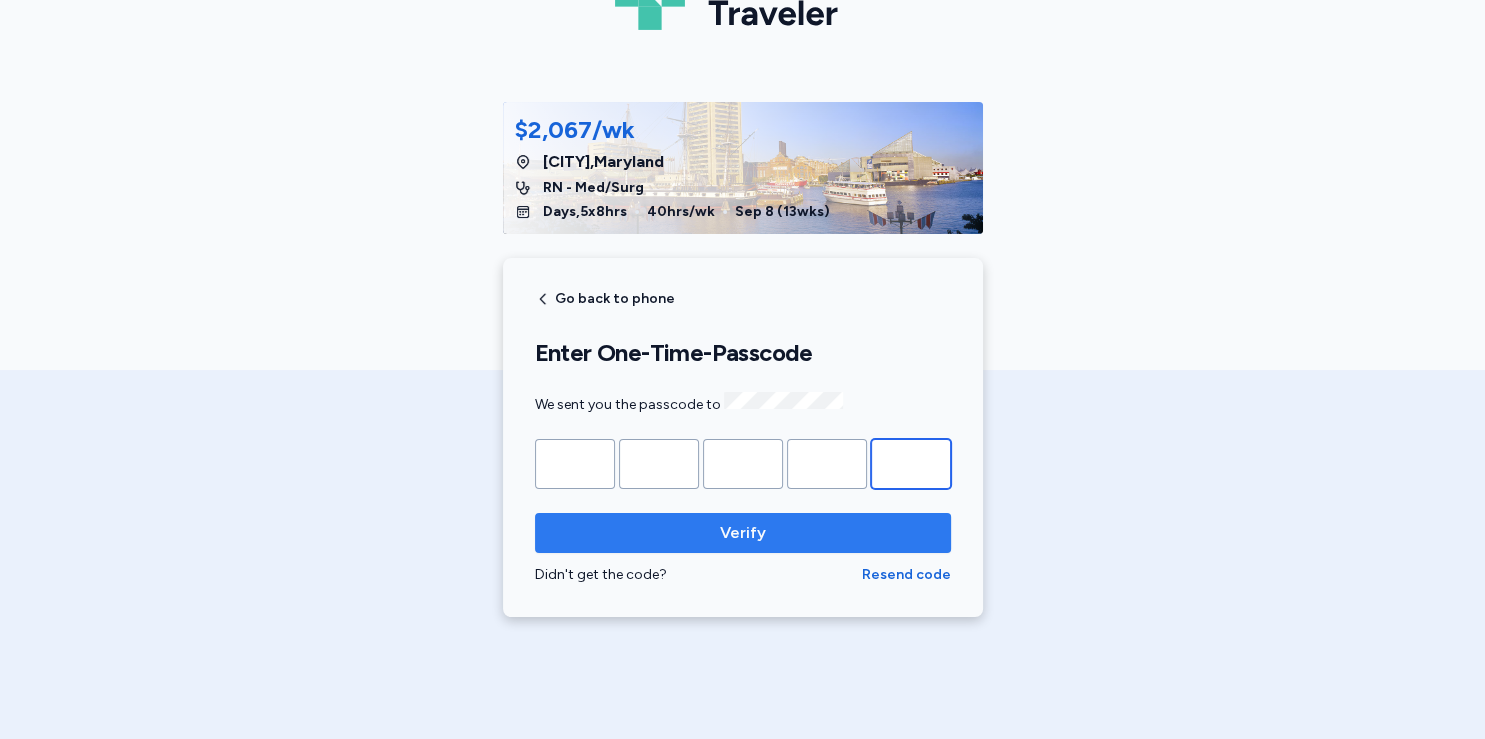 type on "*" 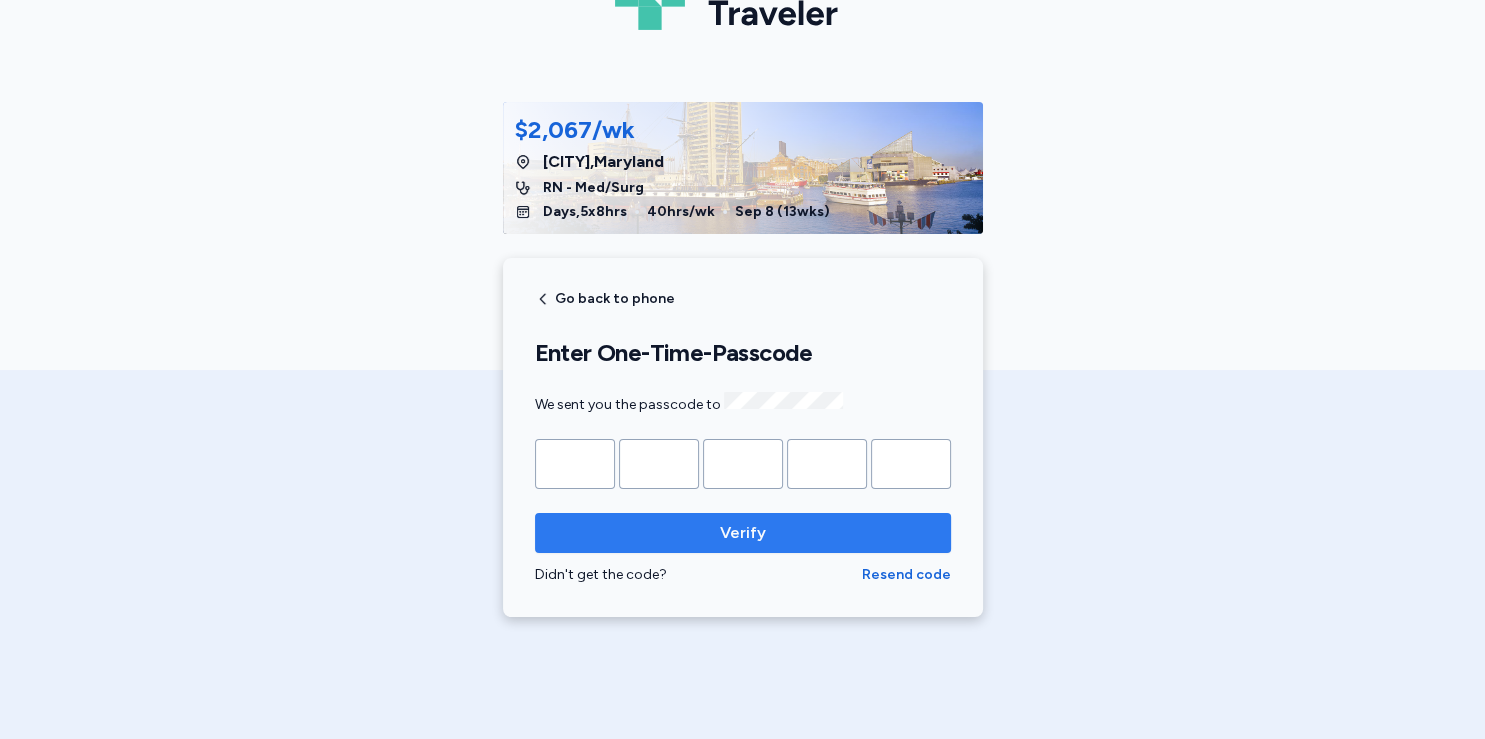 click on "Verify" at bounding box center (743, 533) 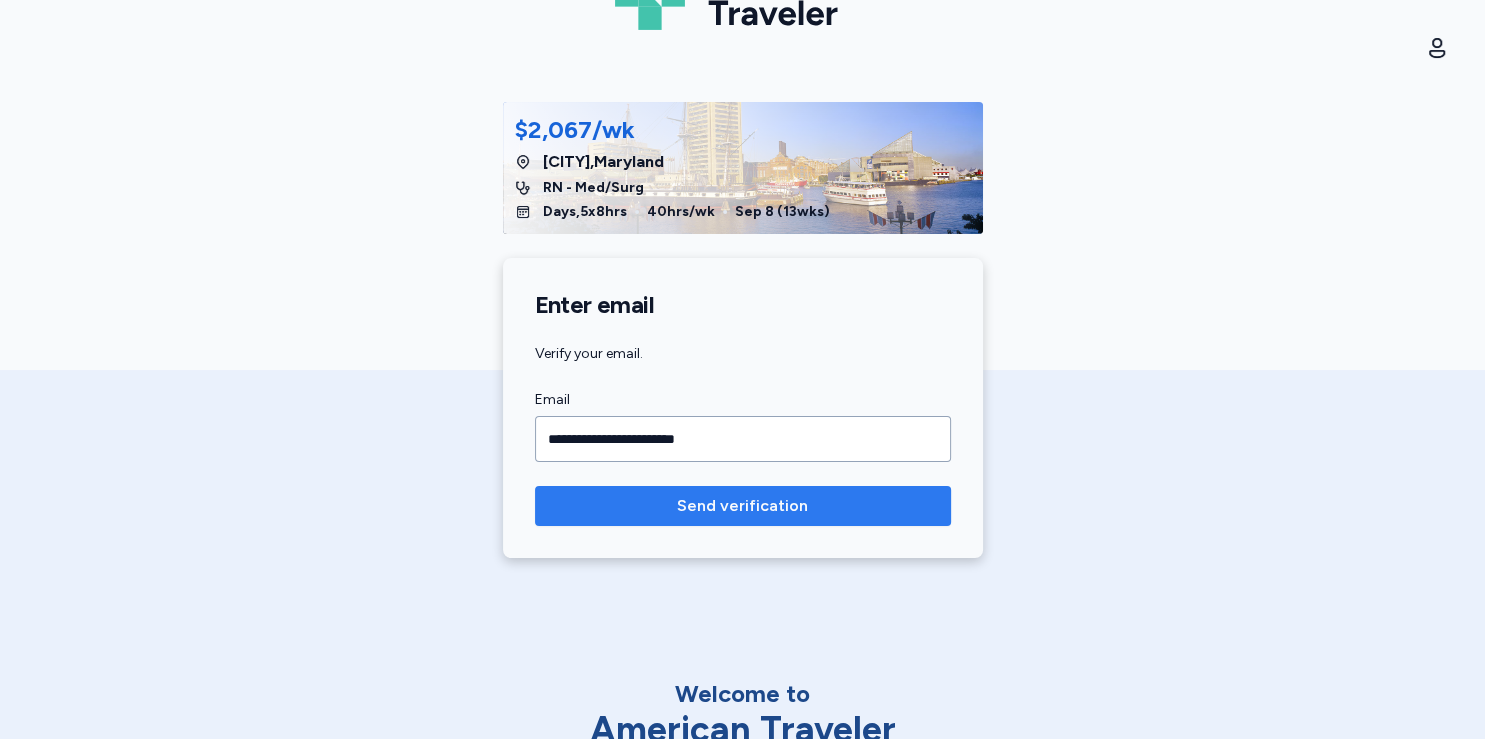 type on "**********" 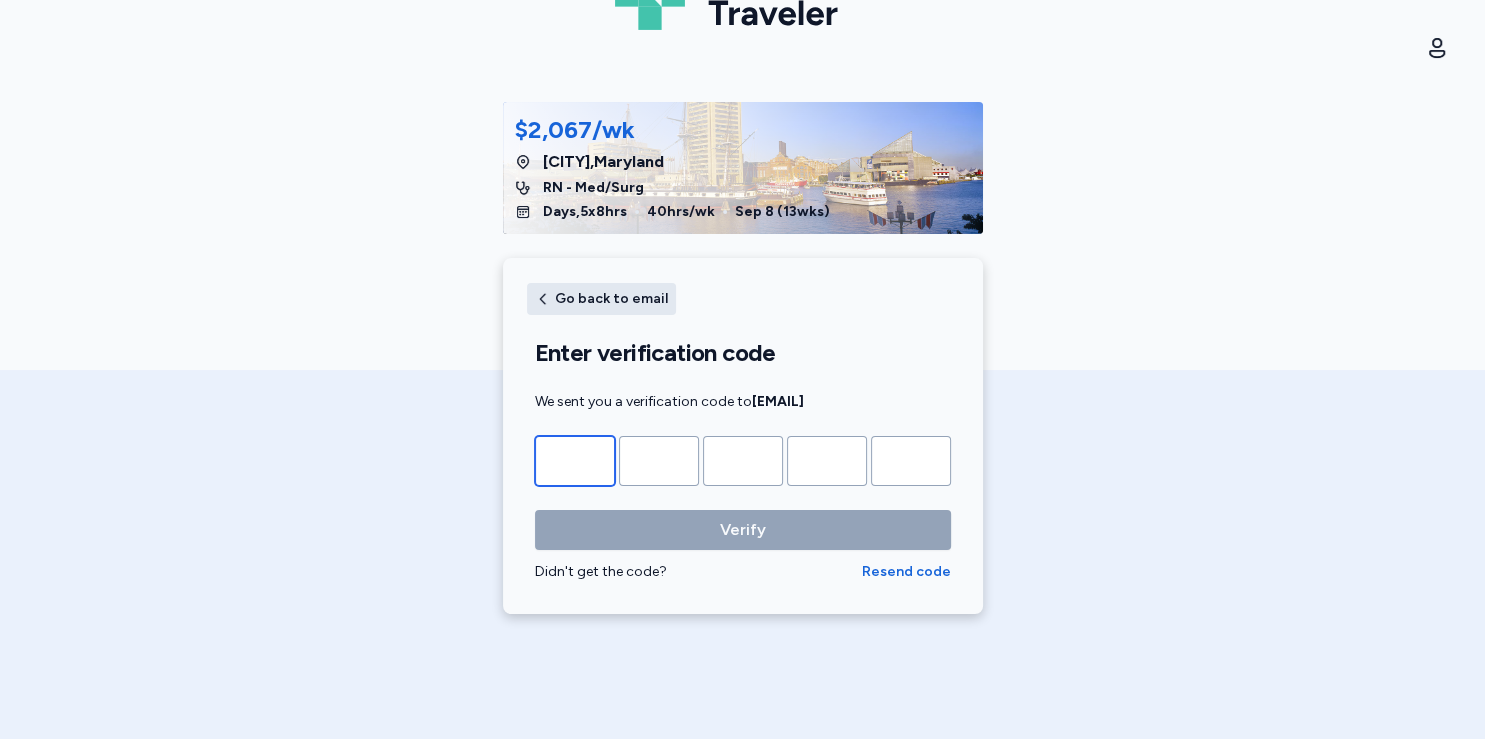 type on "*" 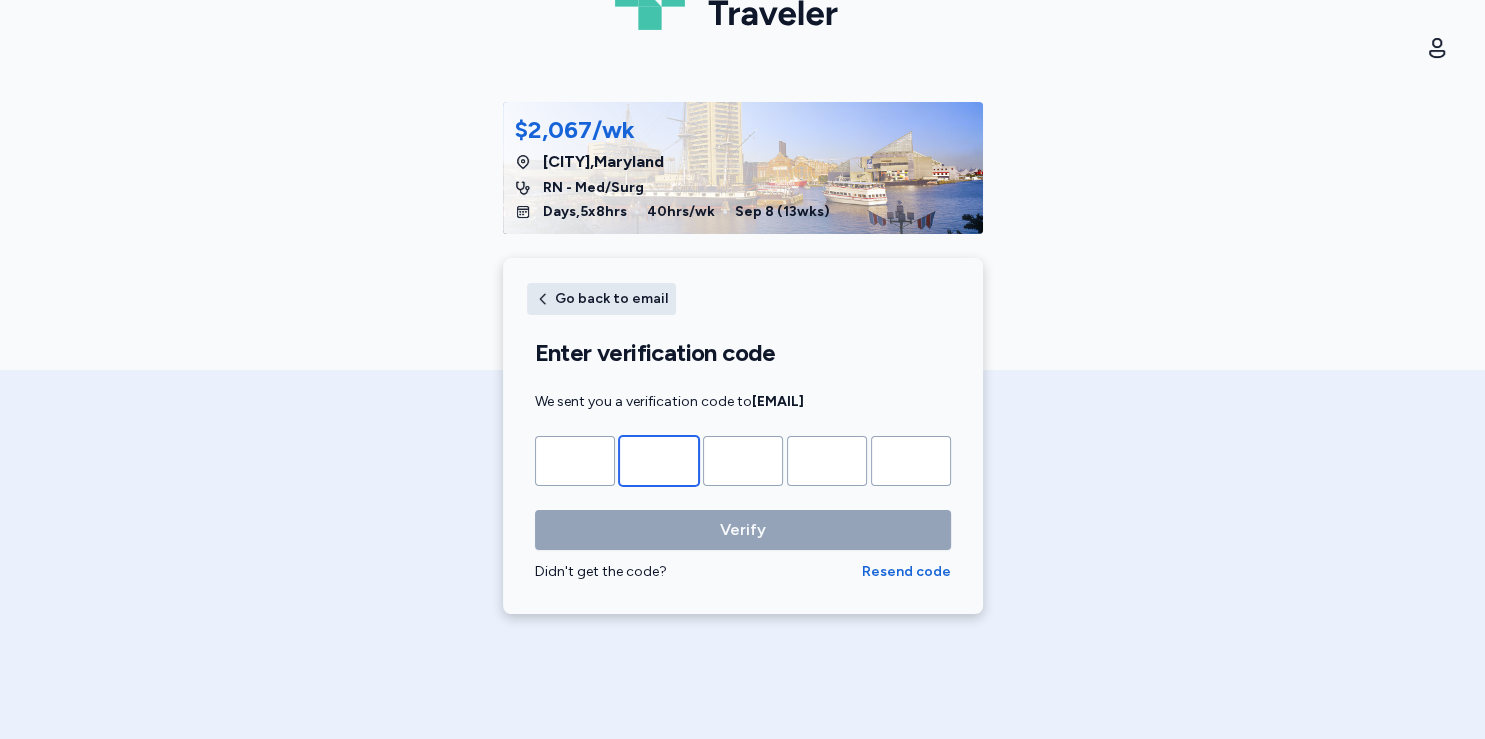 type on "*" 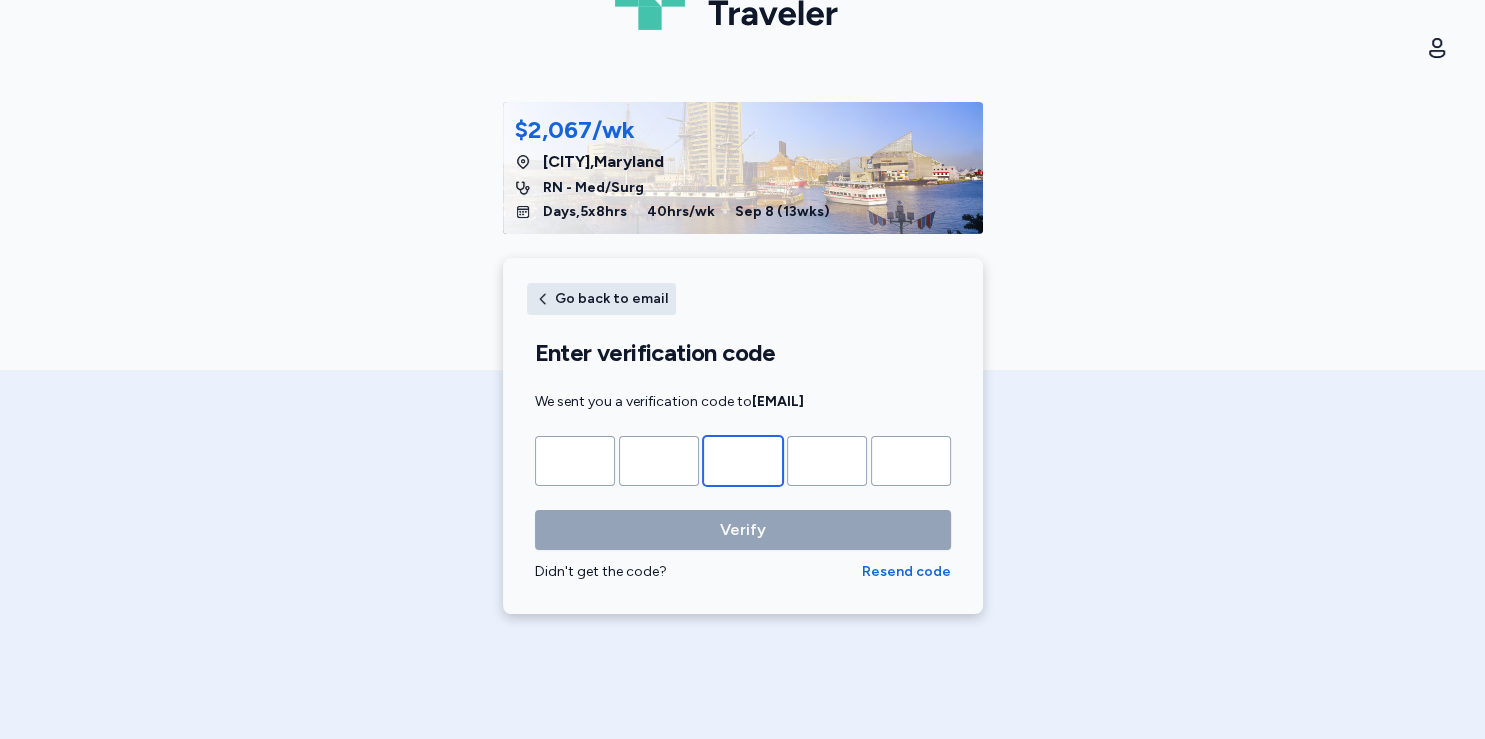 type on "*" 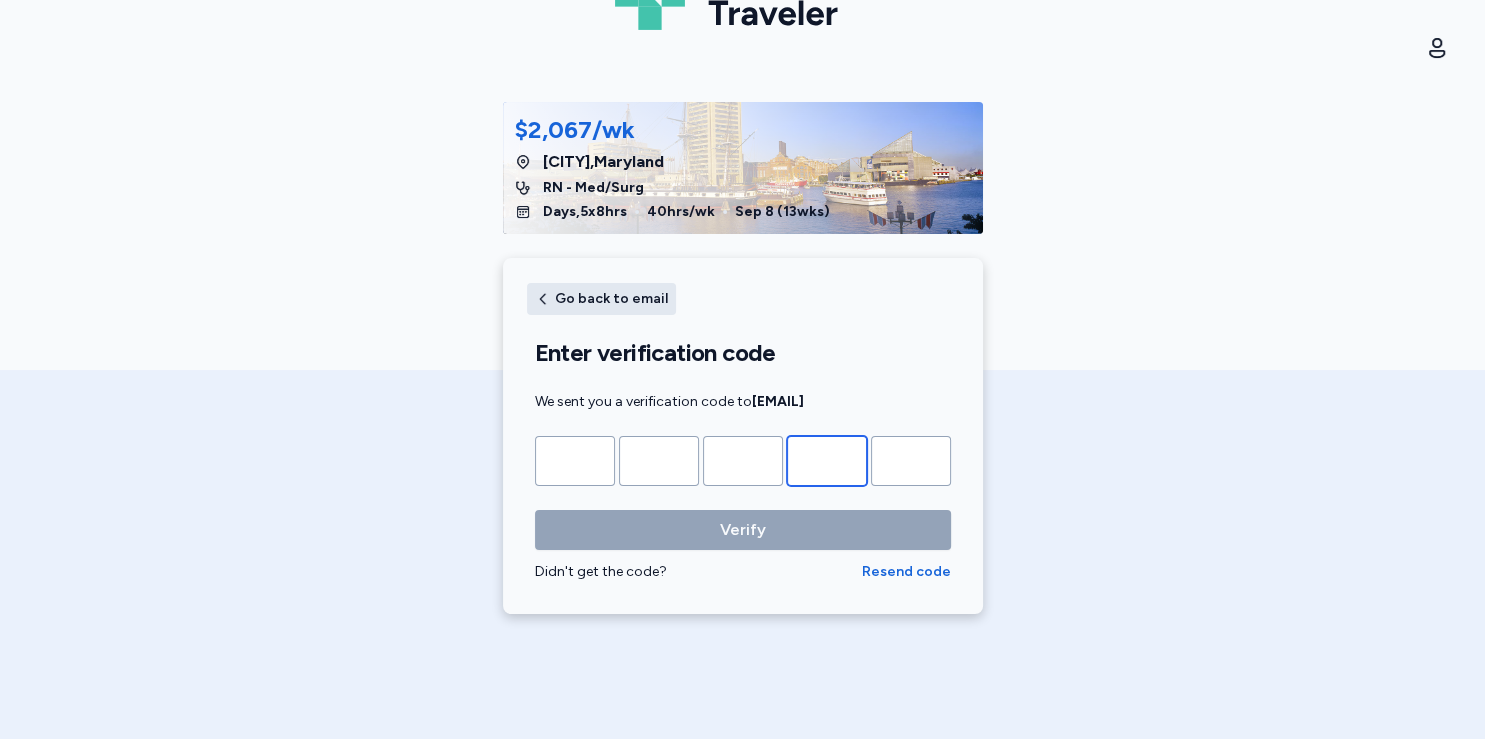 type on "*" 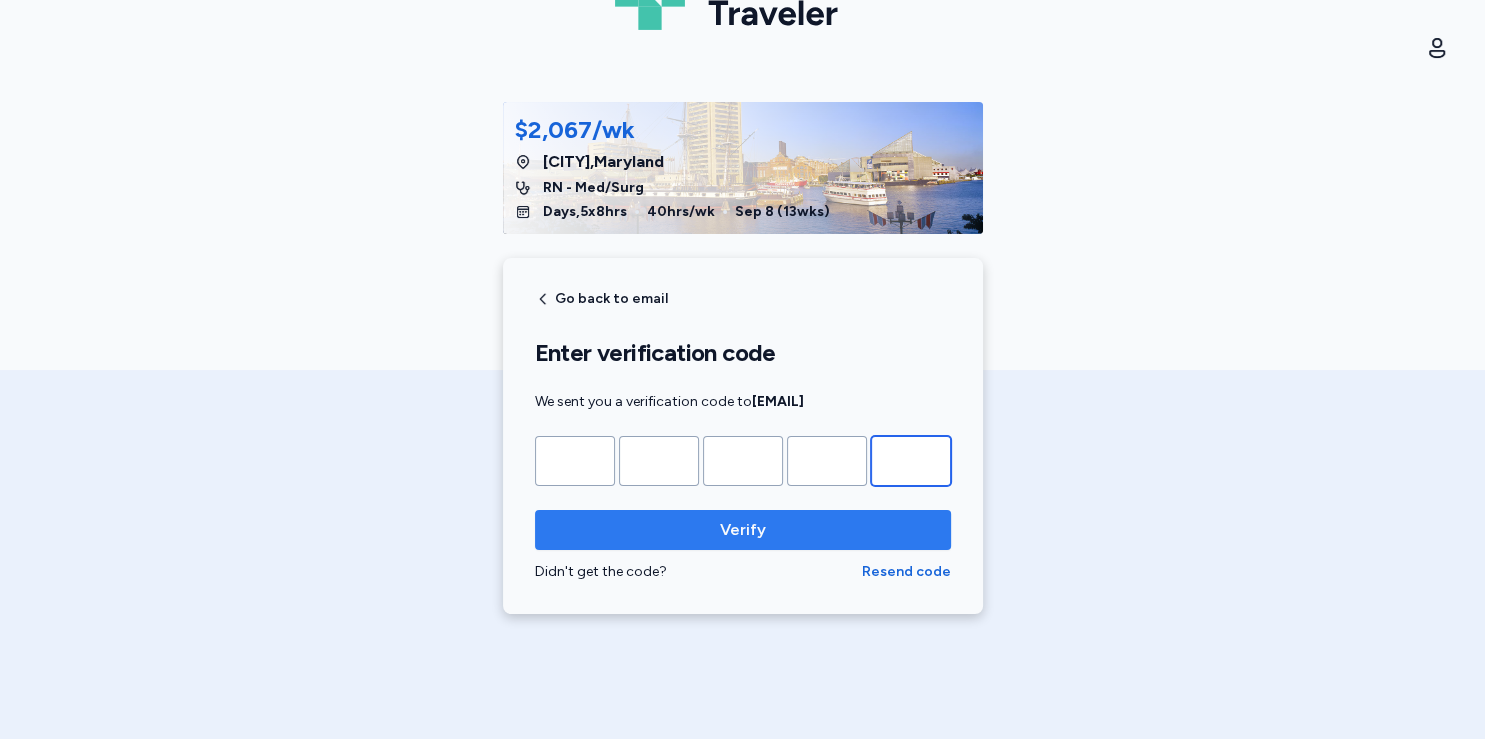 type on "*" 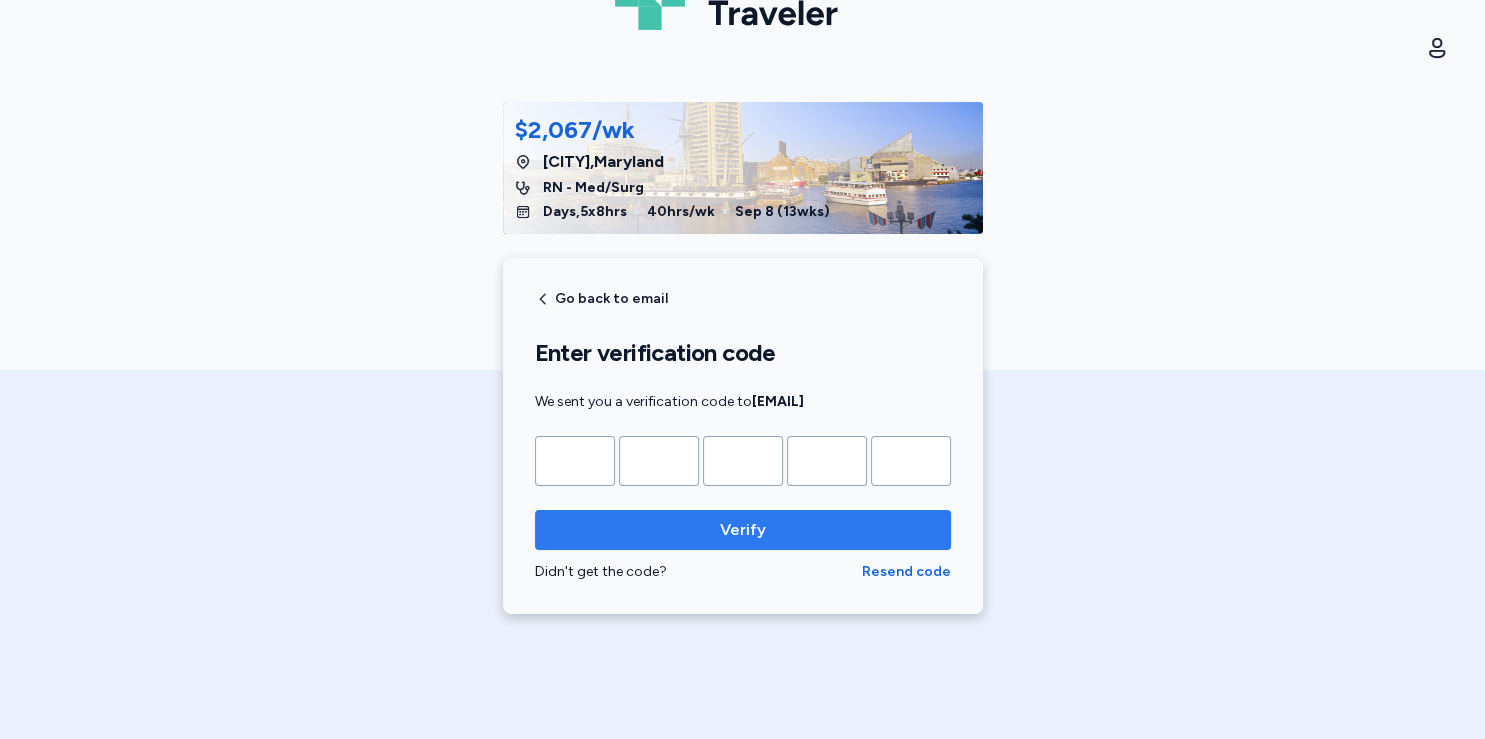click on "Verify" at bounding box center (743, 530) 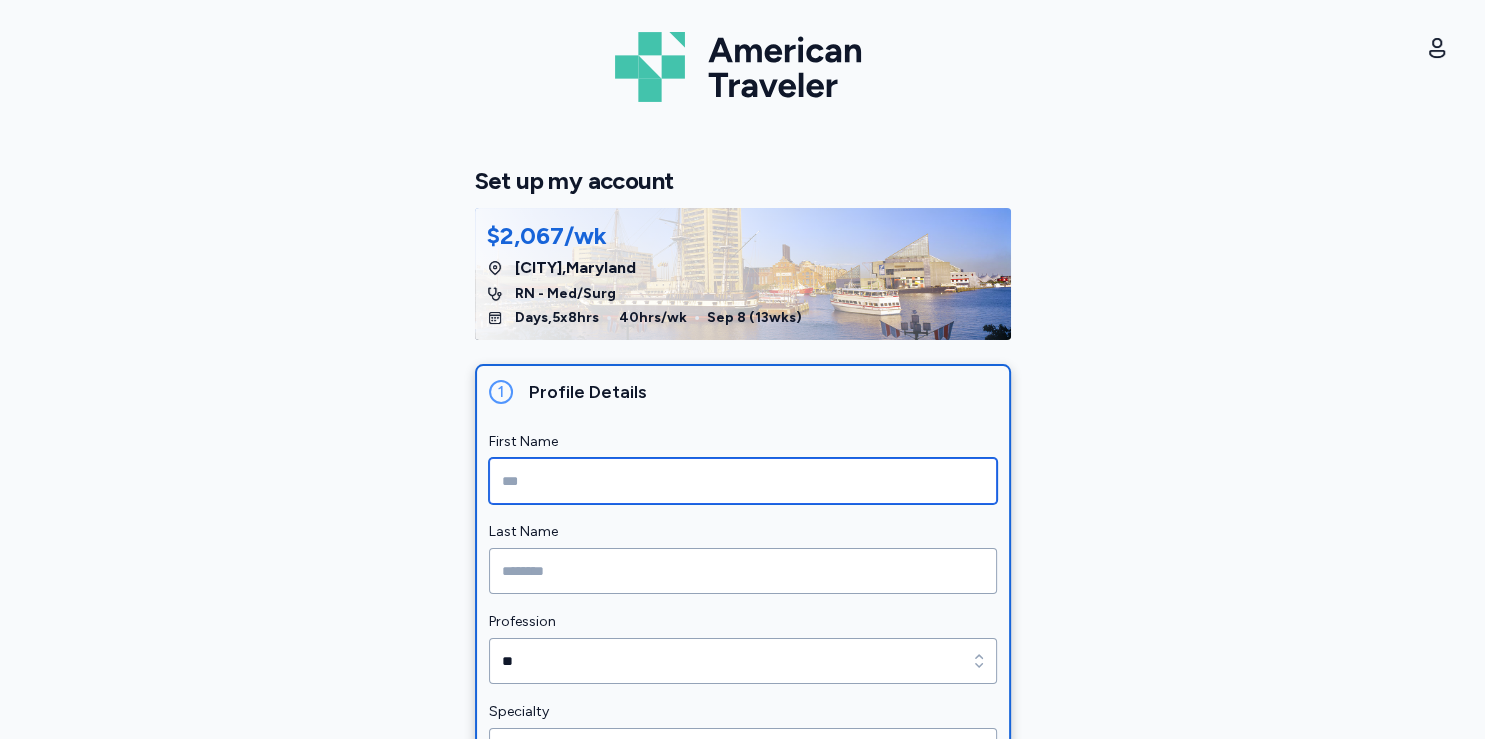 click at bounding box center [743, 481] 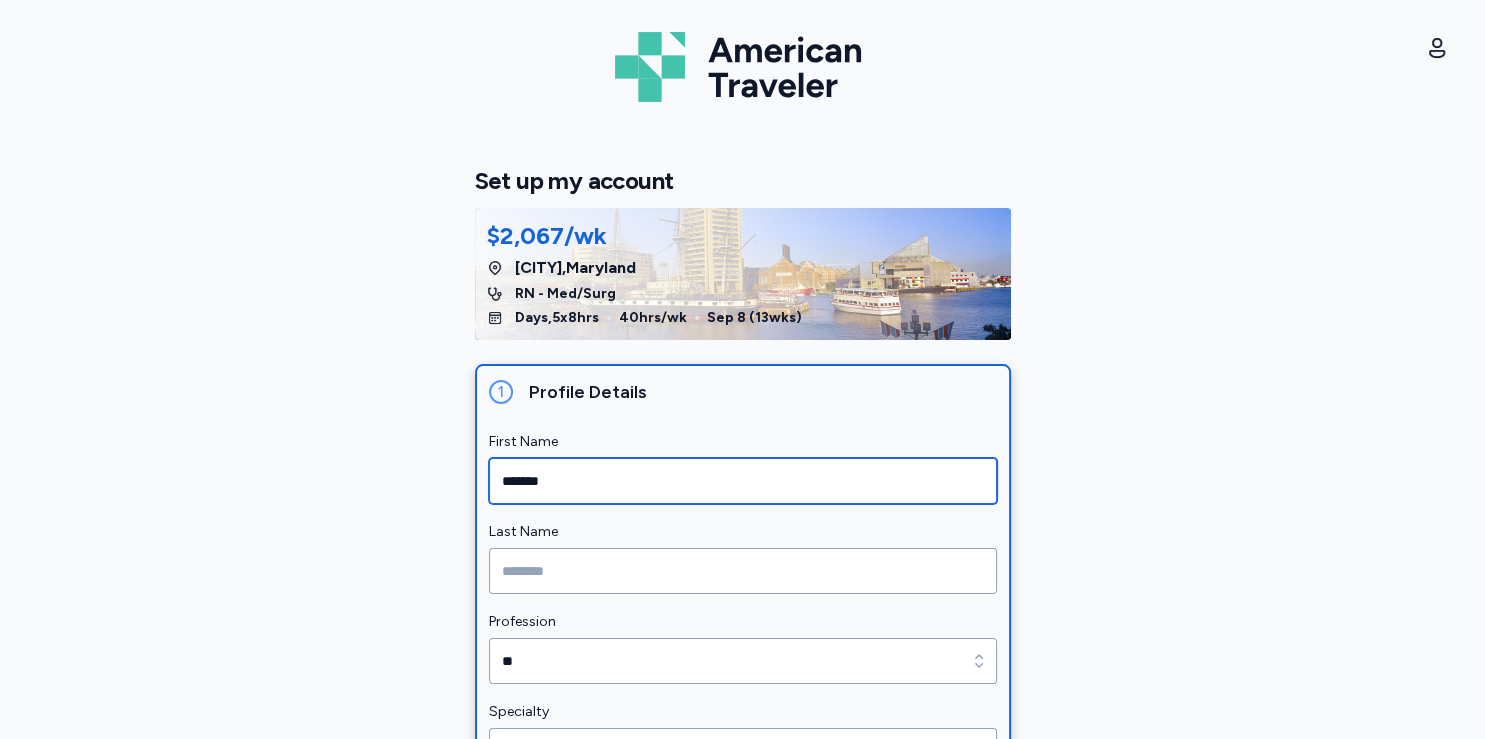 type on "*******" 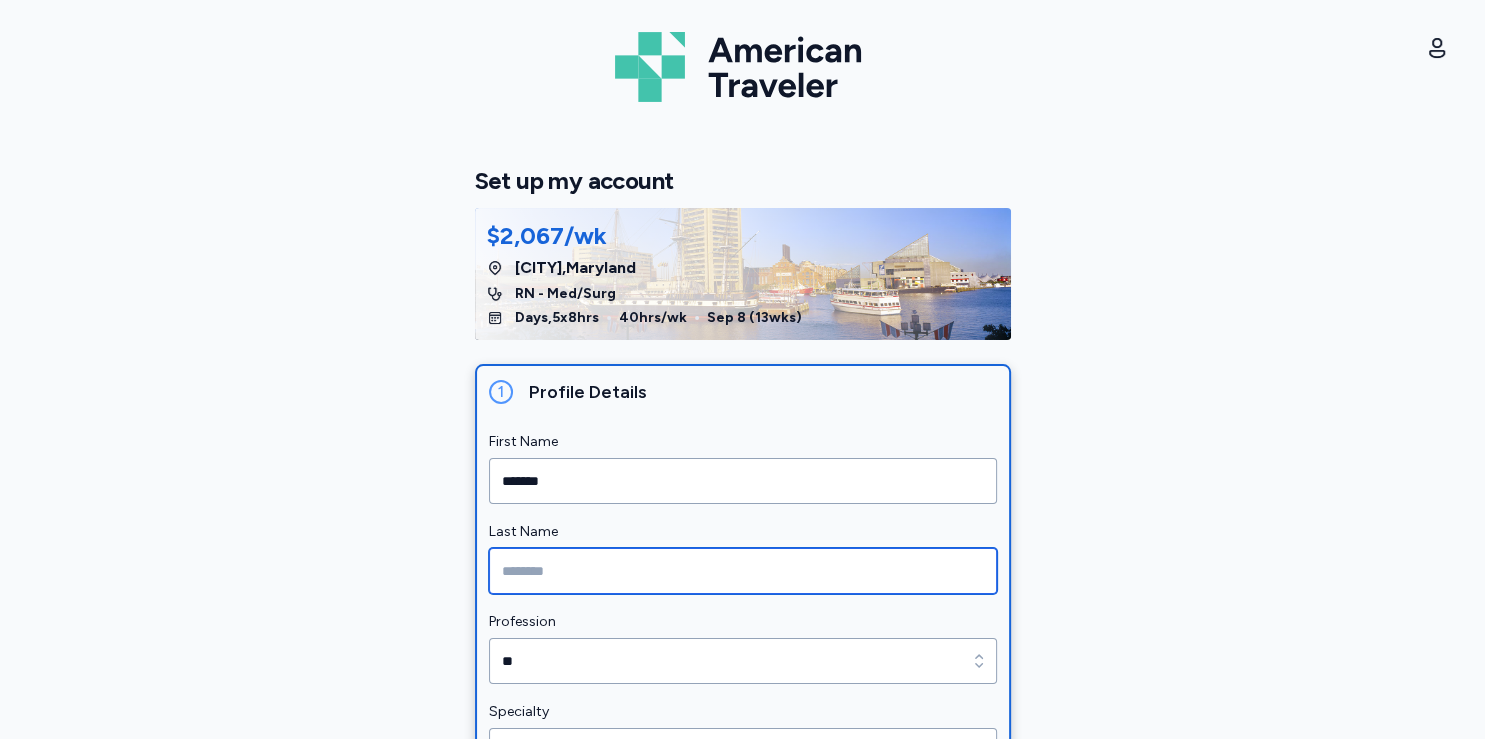 click at bounding box center [743, 571] 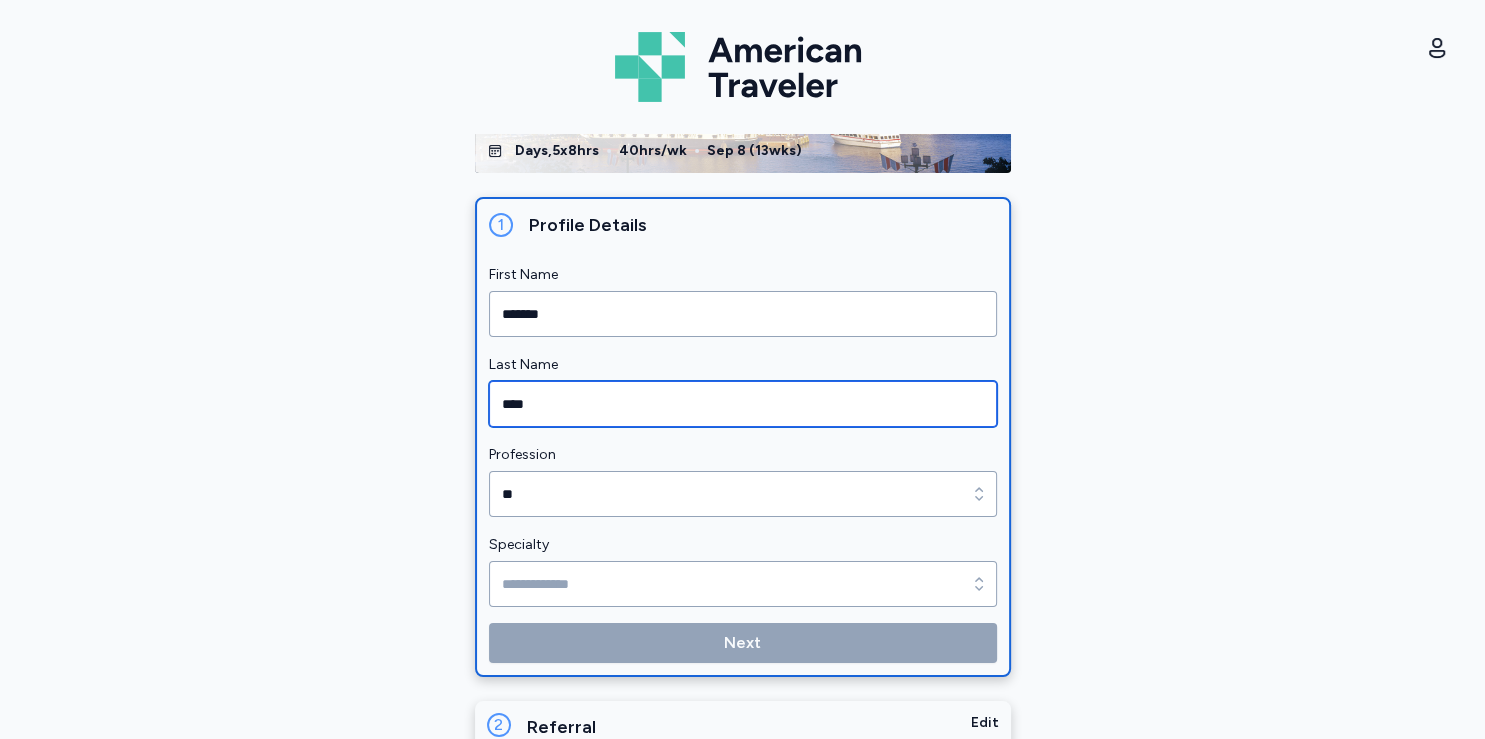 scroll, scrollTop: 211, scrollLeft: 0, axis: vertical 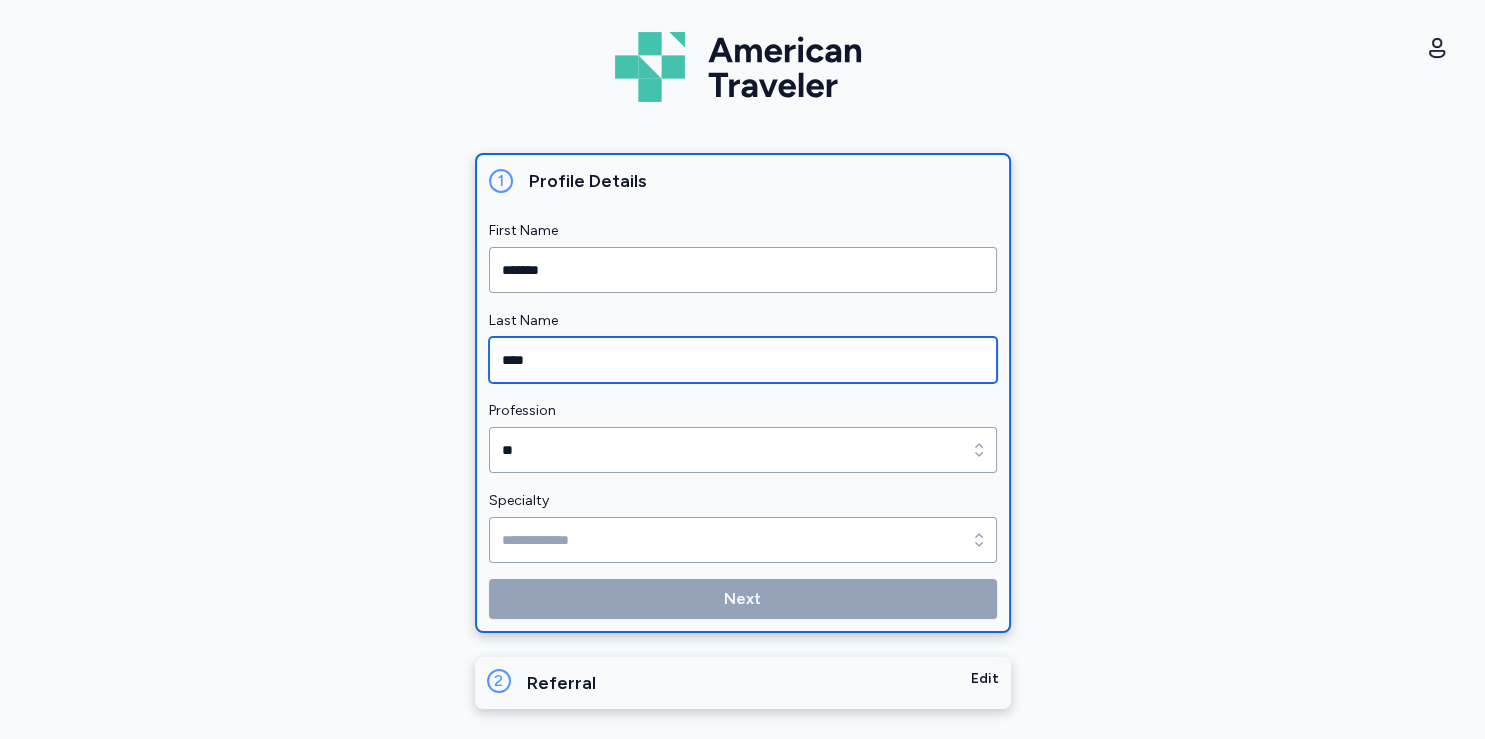 type on "****" 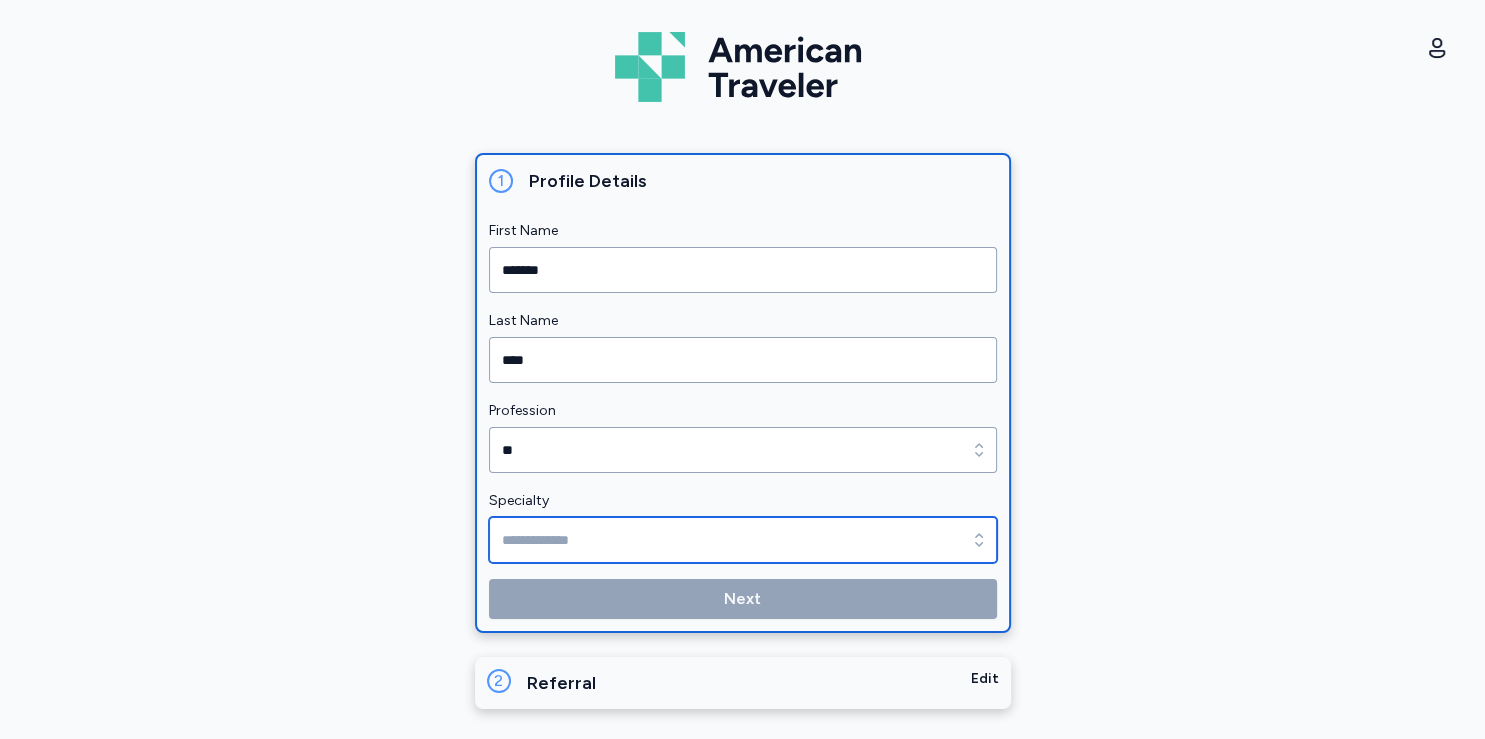 click on "Specialty" at bounding box center (743, 540) 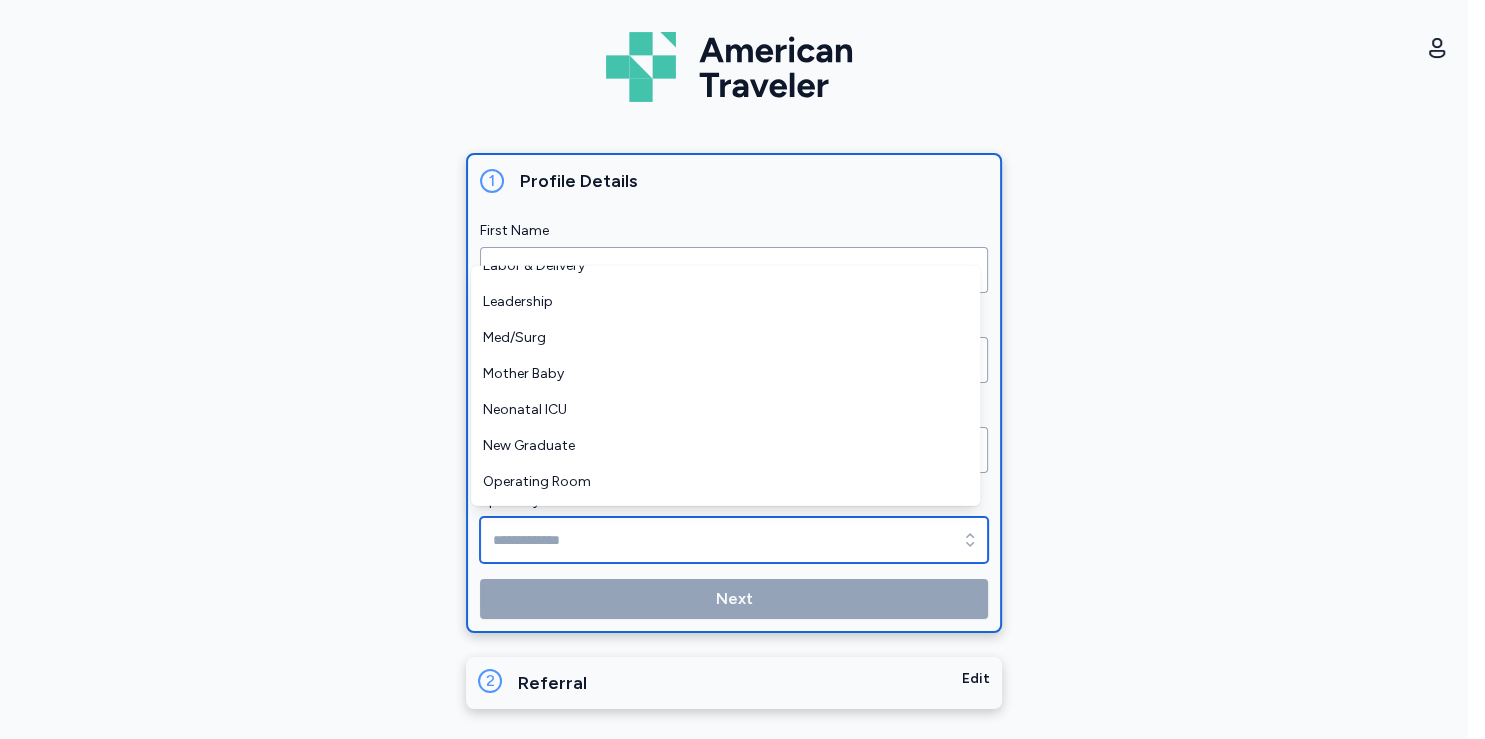 scroll, scrollTop: 380, scrollLeft: 0, axis: vertical 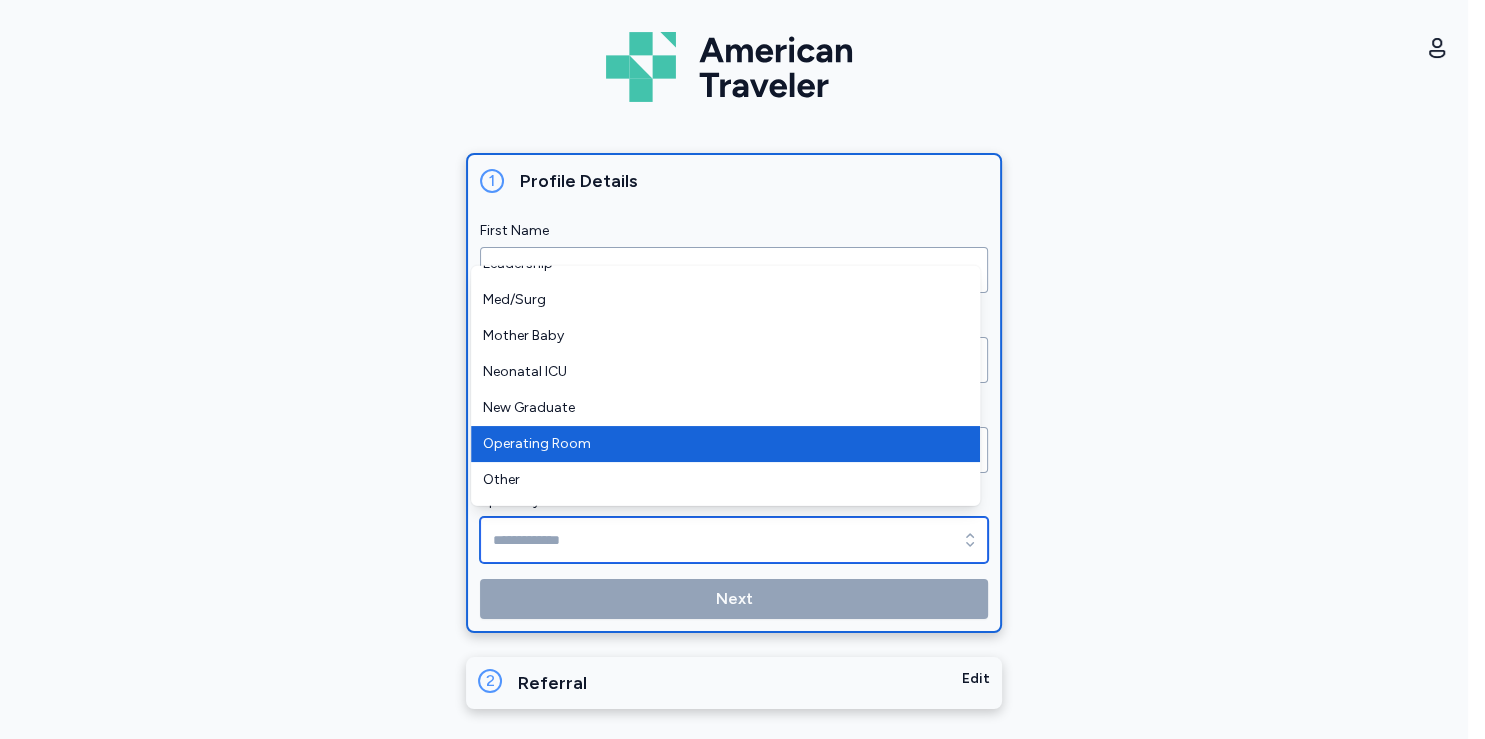type on "**********" 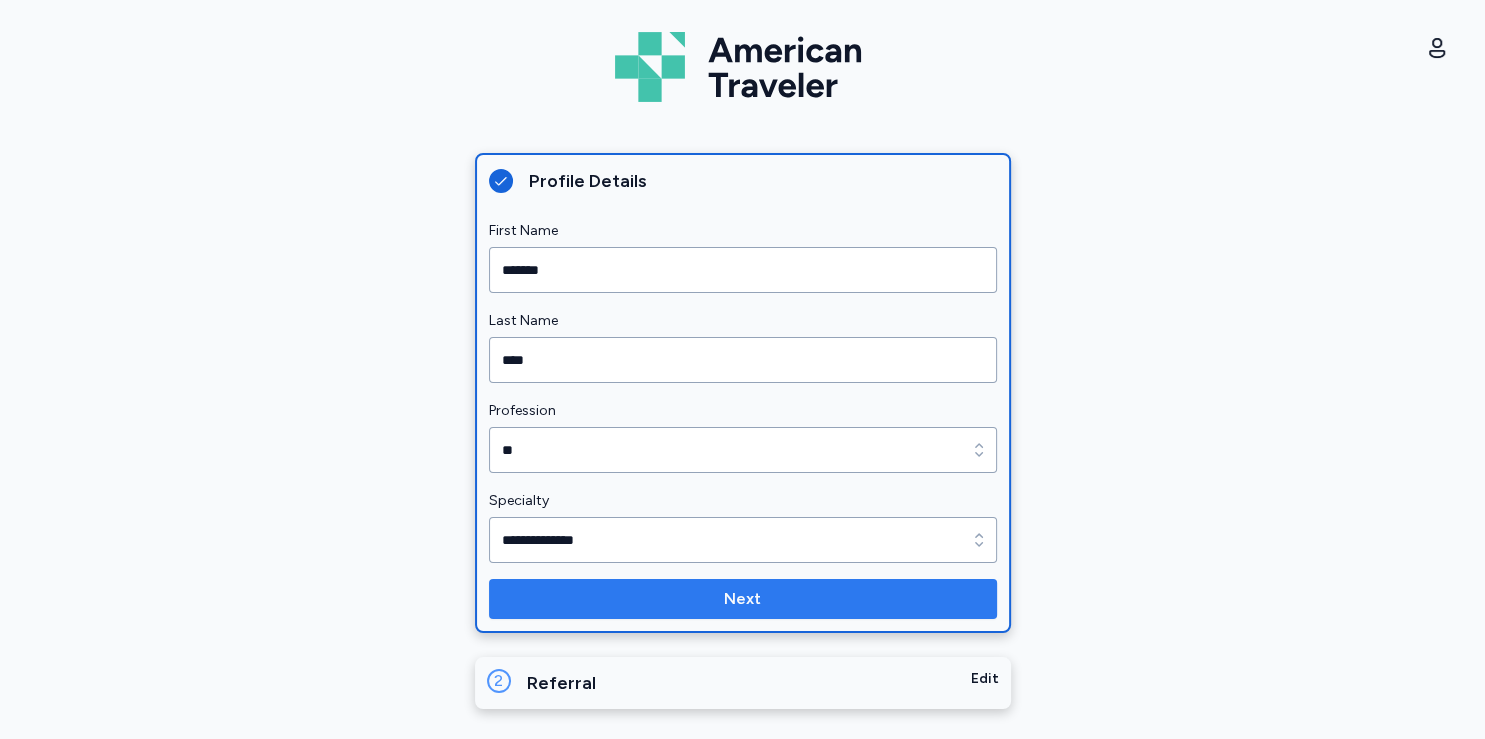 click on "Next" at bounding box center [743, 599] 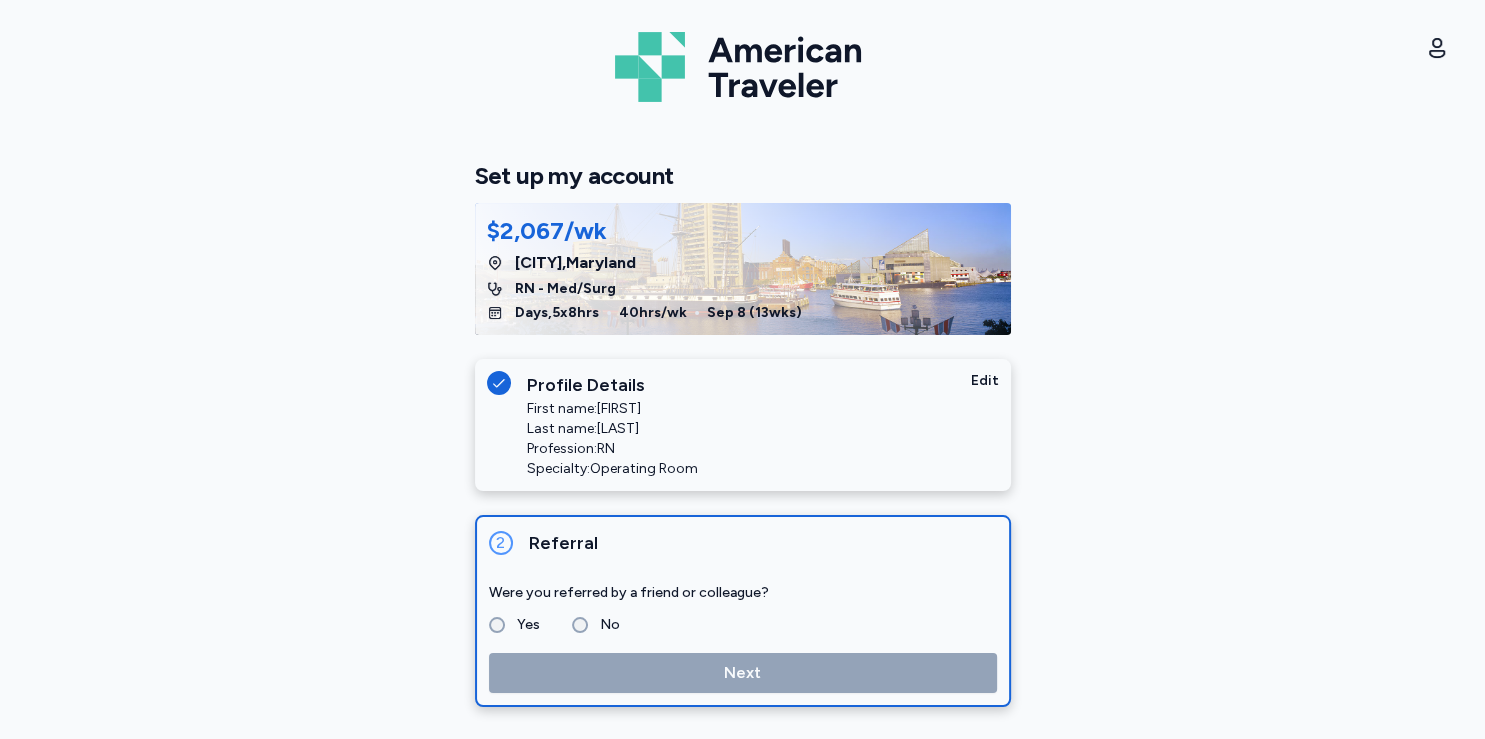 scroll, scrollTop: 4, scrollLeft: 0, axis: vertical 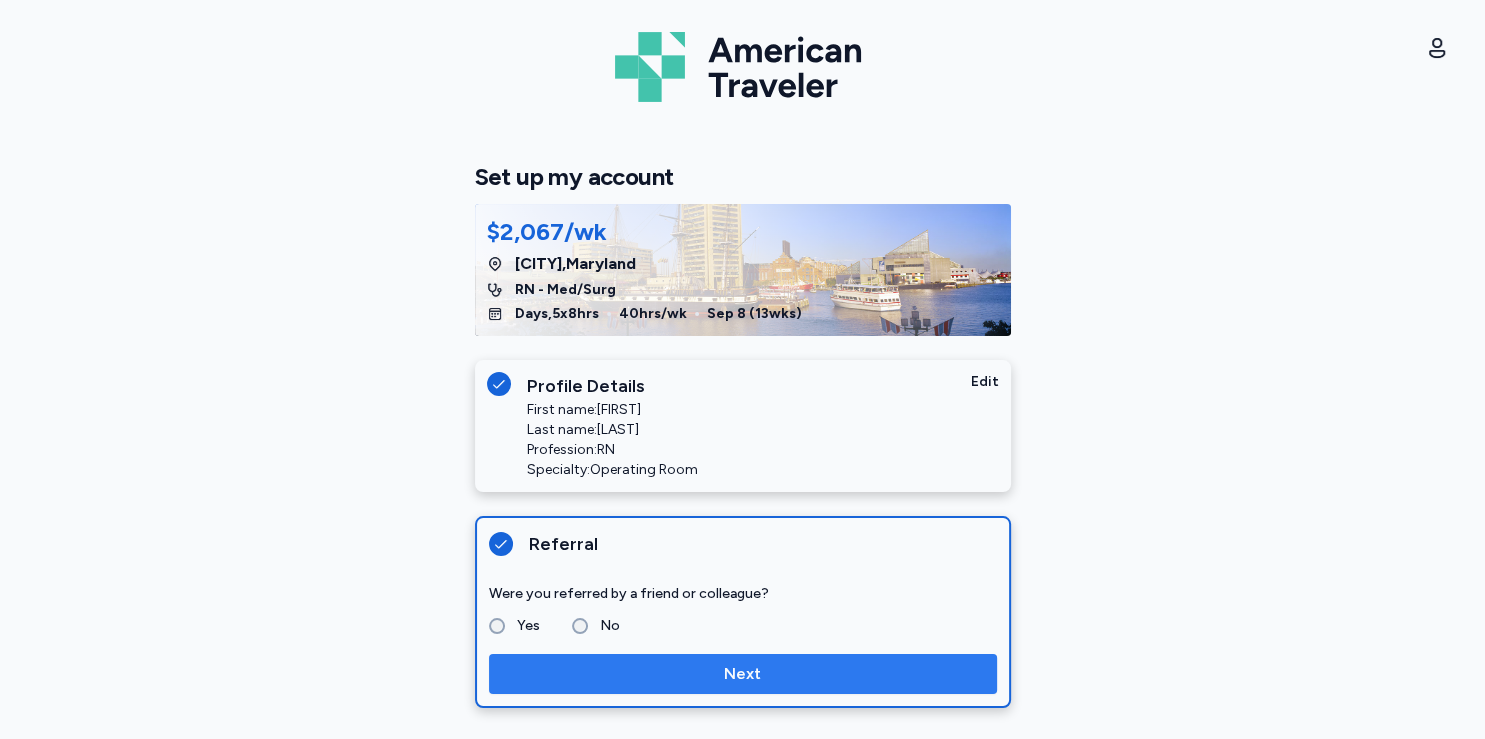 click on "Next" at bounding box center (743, 674) 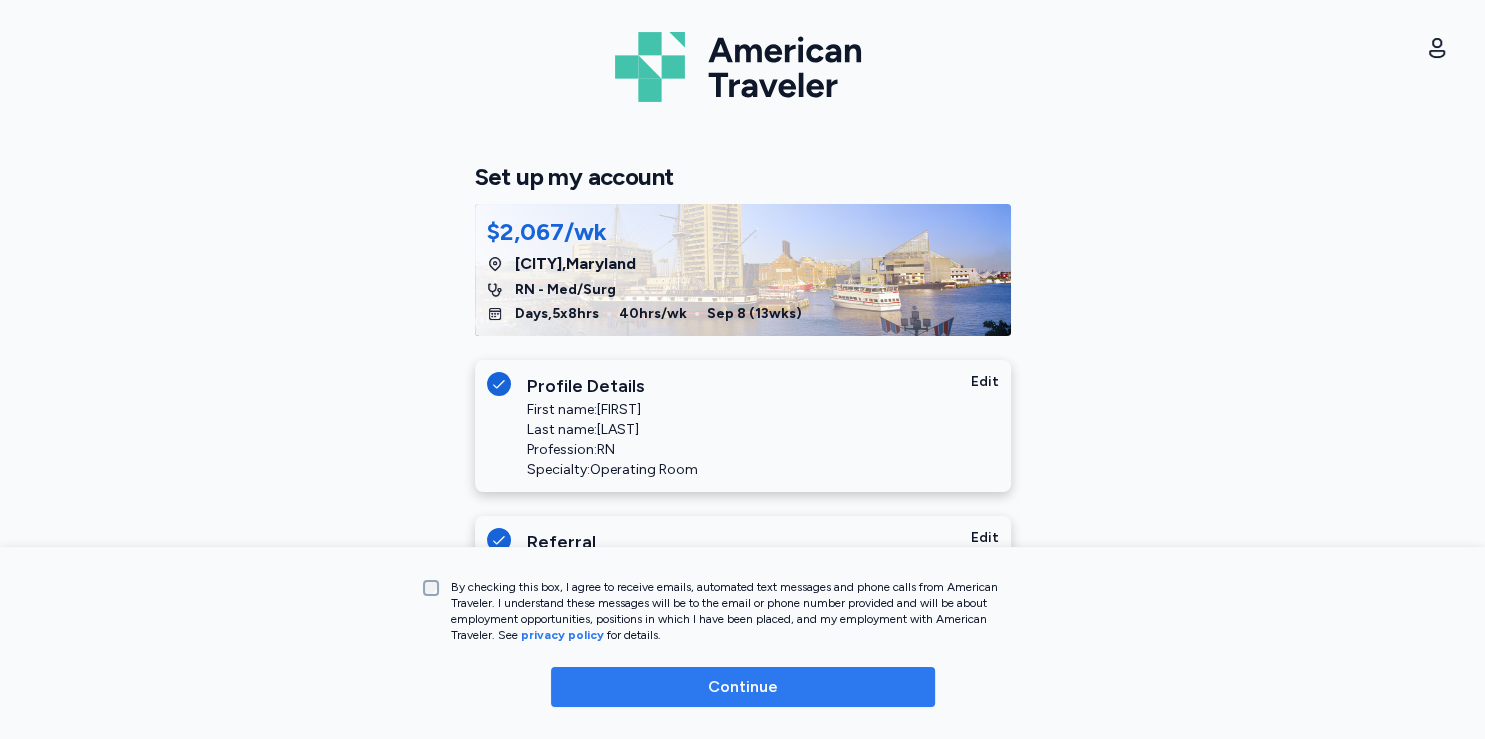 click on "Continue" at bounding box center [743, 687] 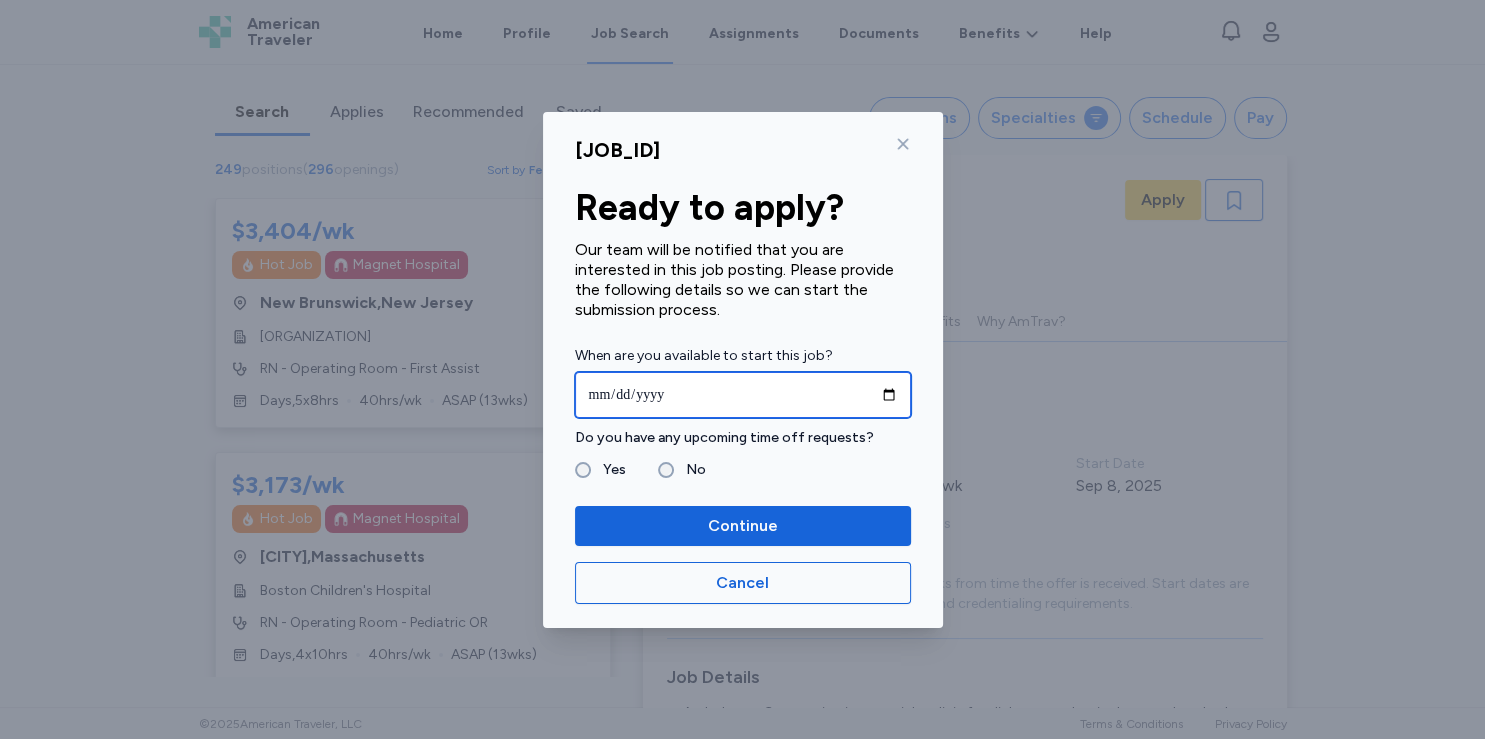 click at bounding box center (743, 395) 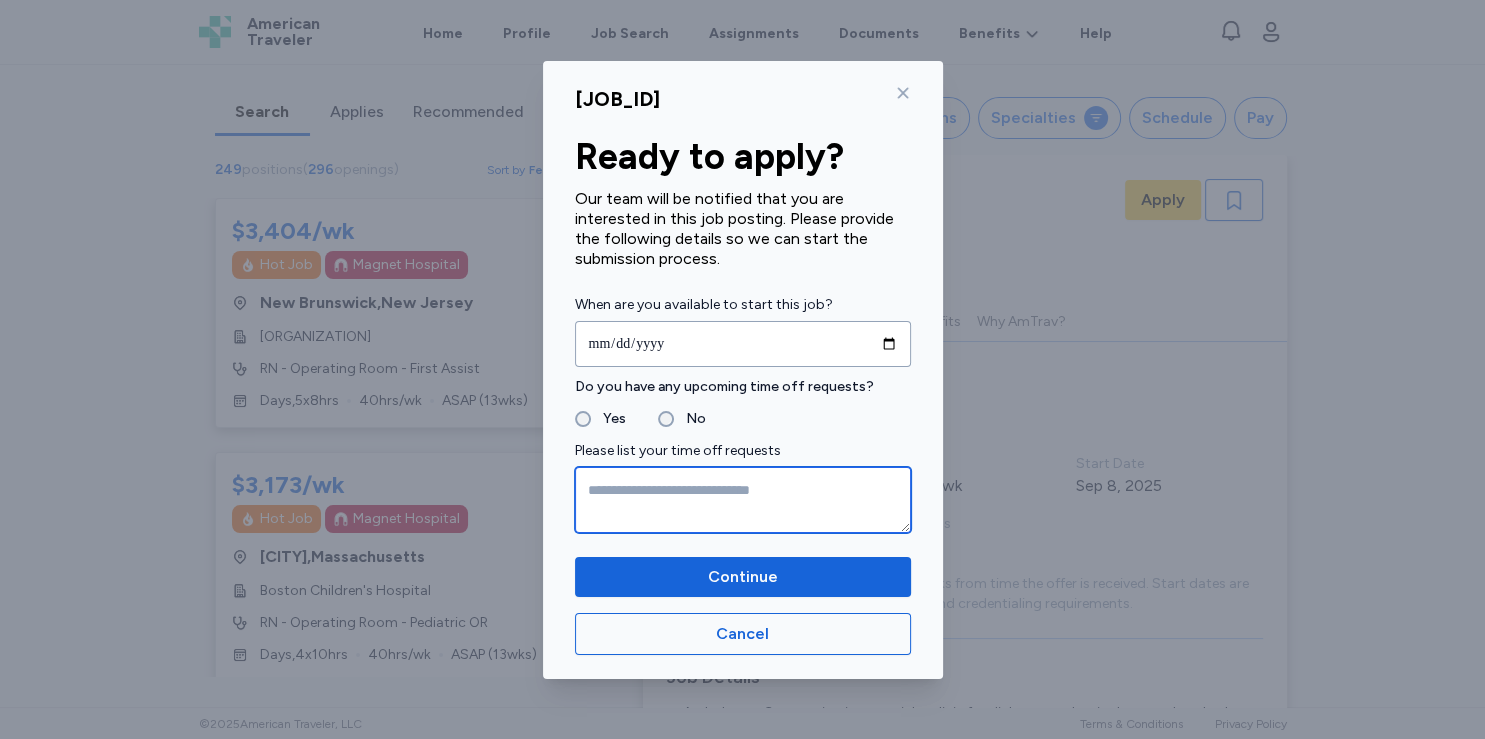 click at bounding box center [743, 500] 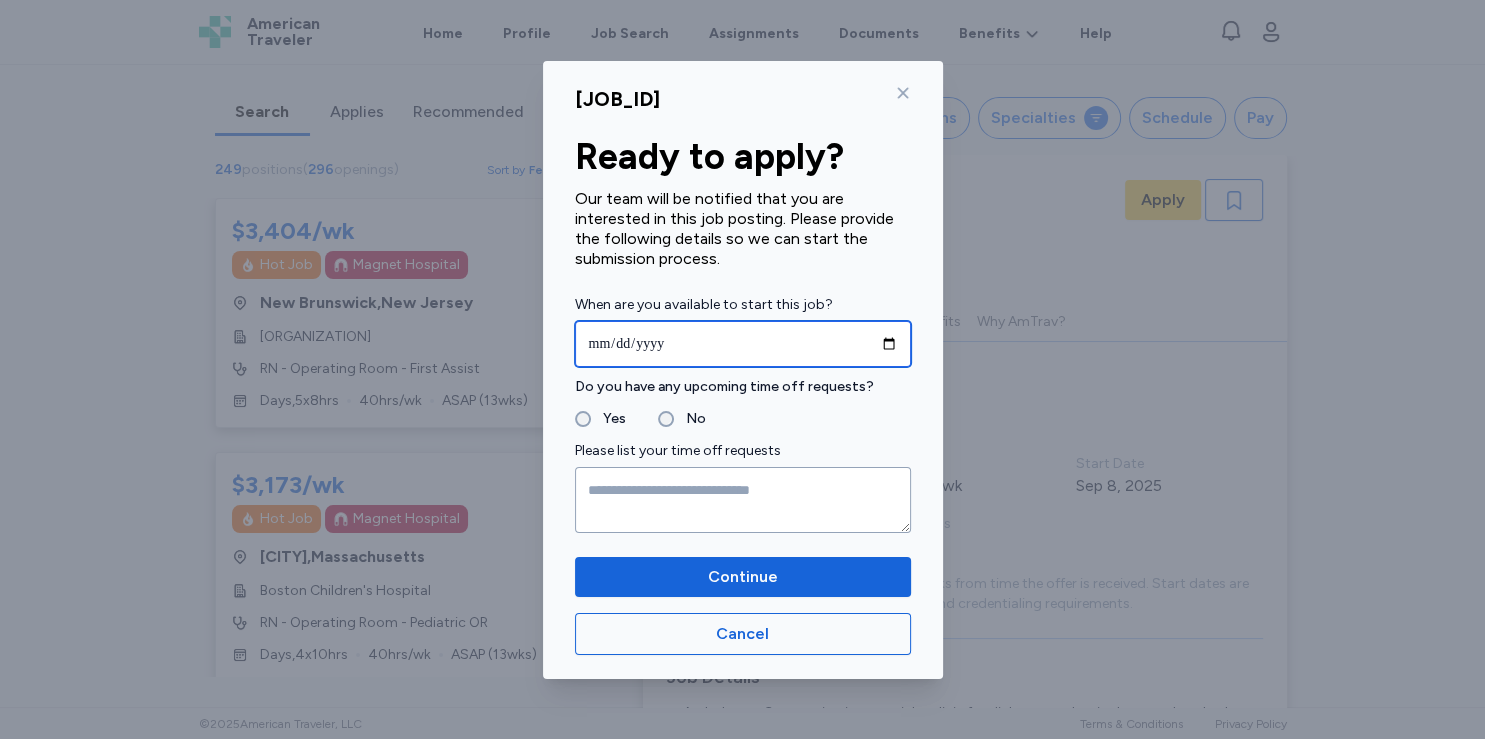 click on "**********" at bounding box center [743, 344] 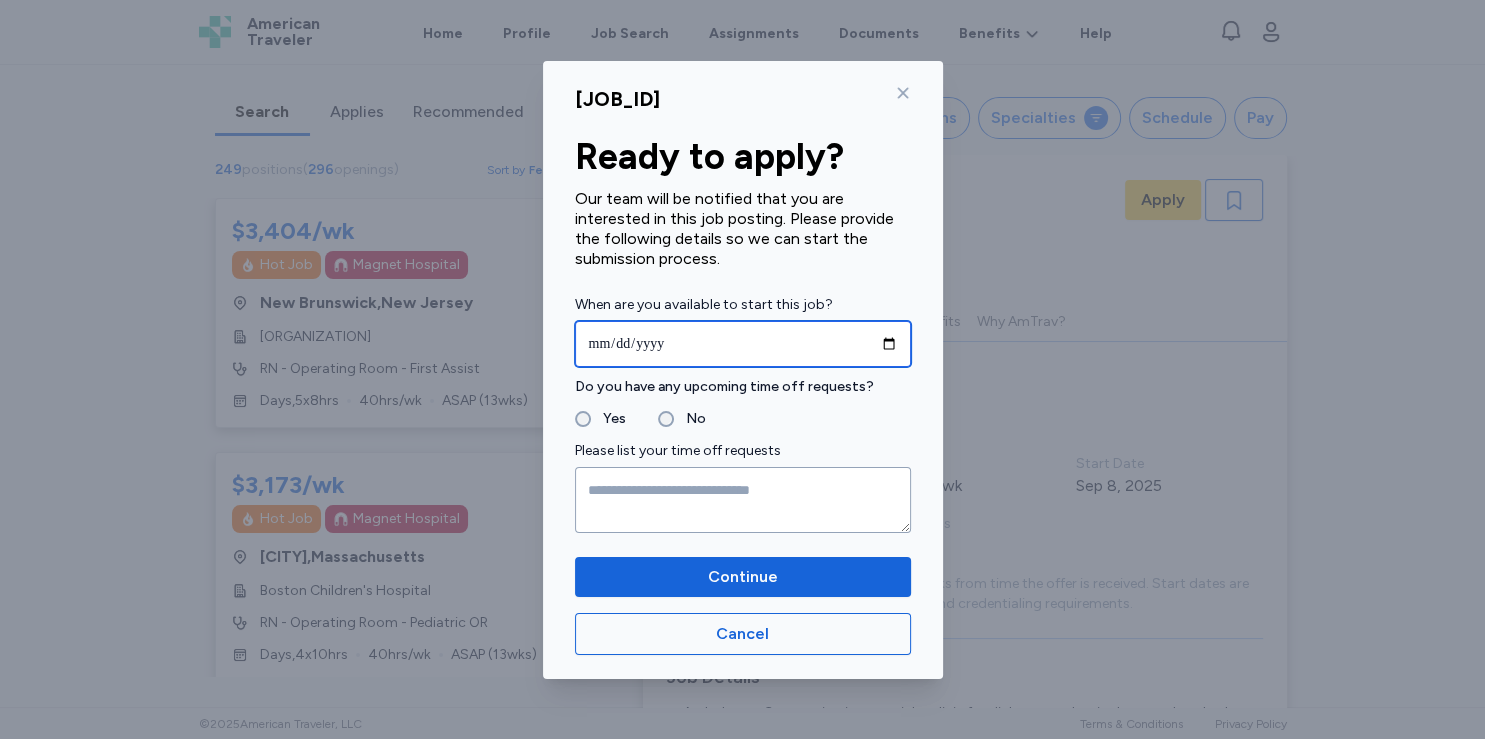type on "**********" 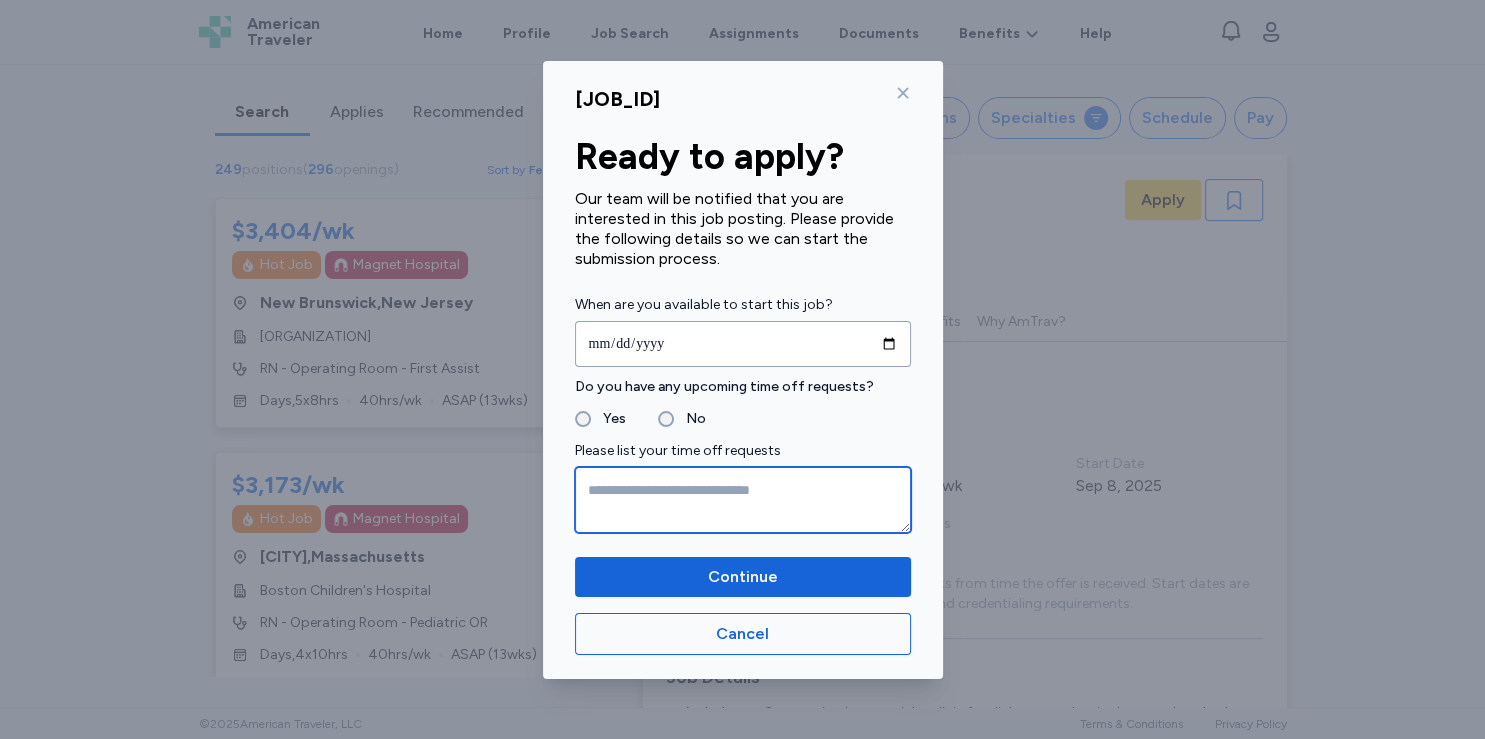 click at bounding box center [743, 500] 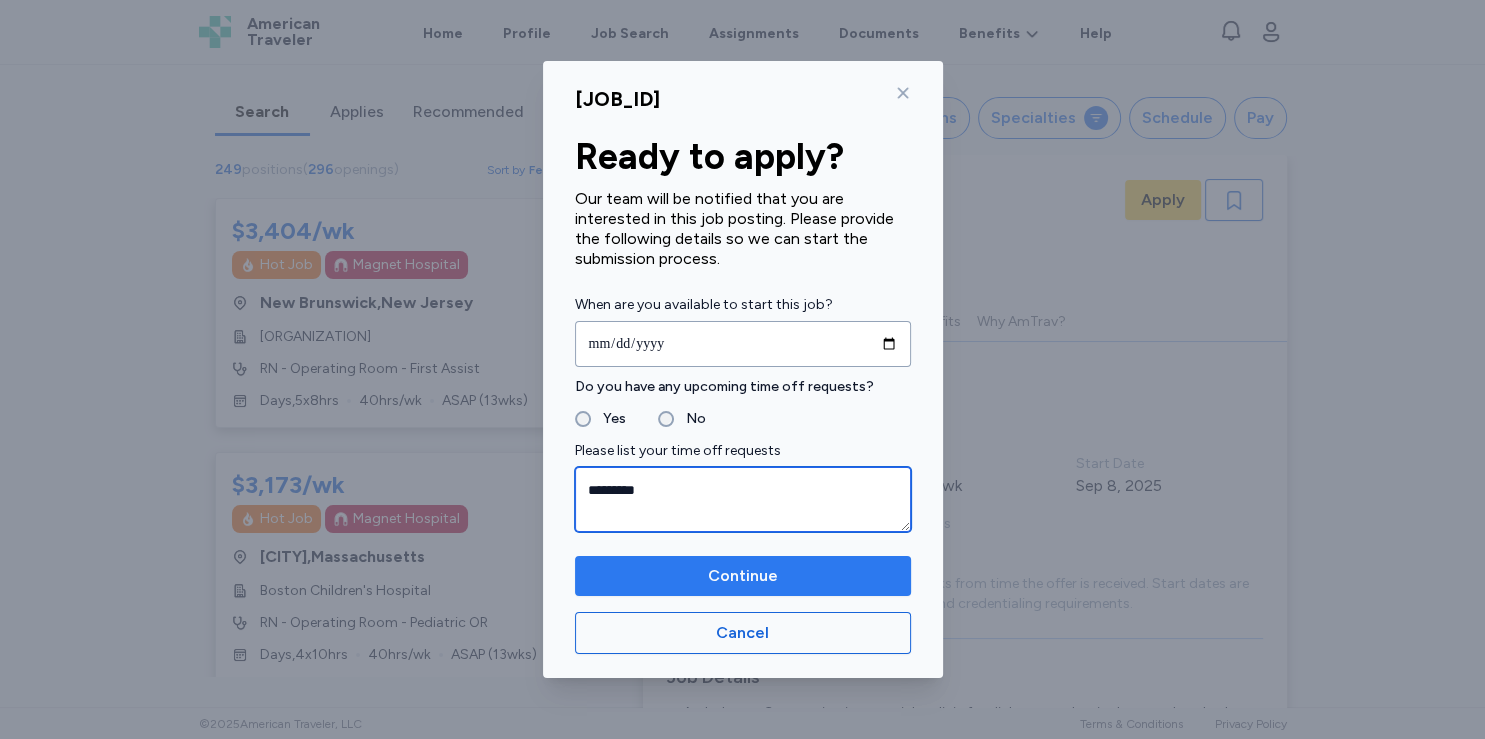 type on "*********" 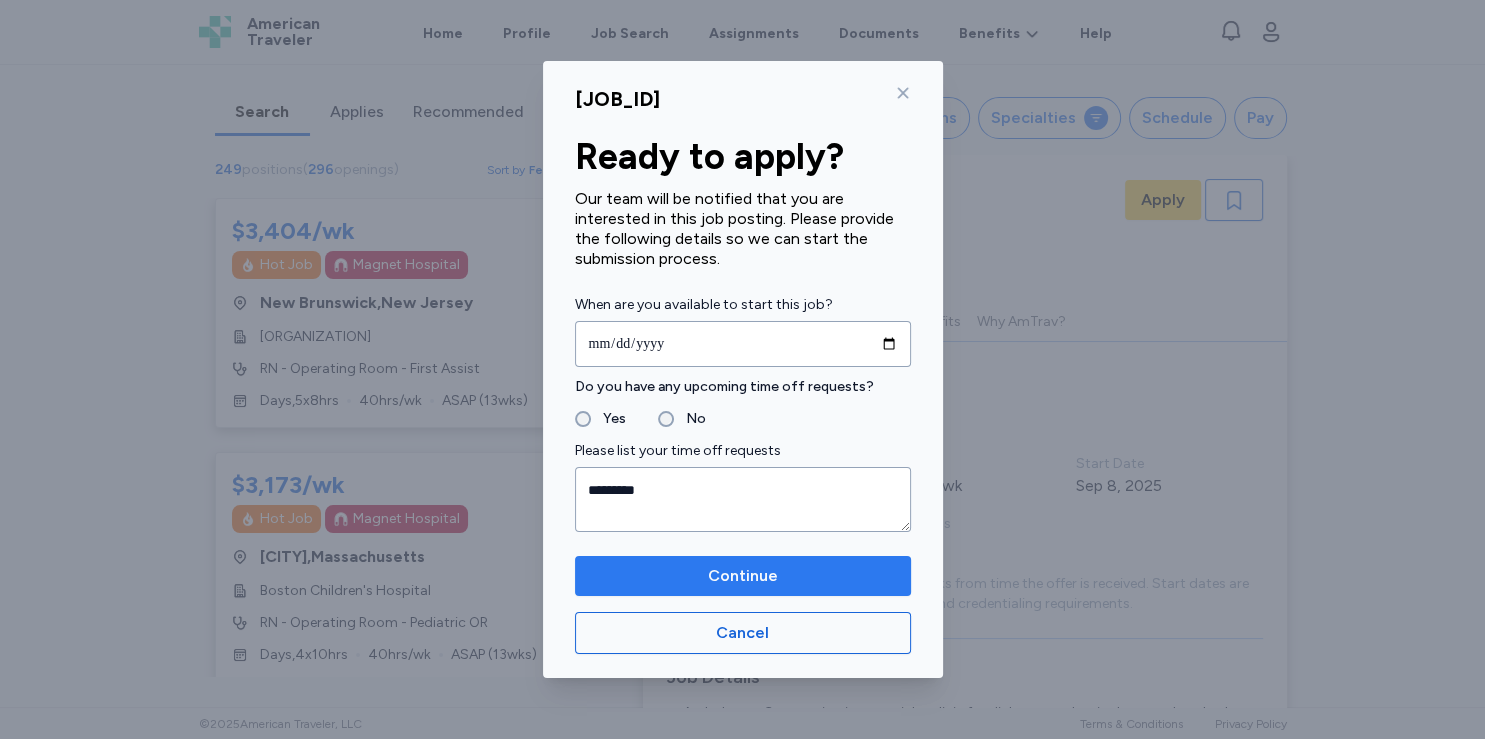 click on "Continue" at bounding box center (743, 576) 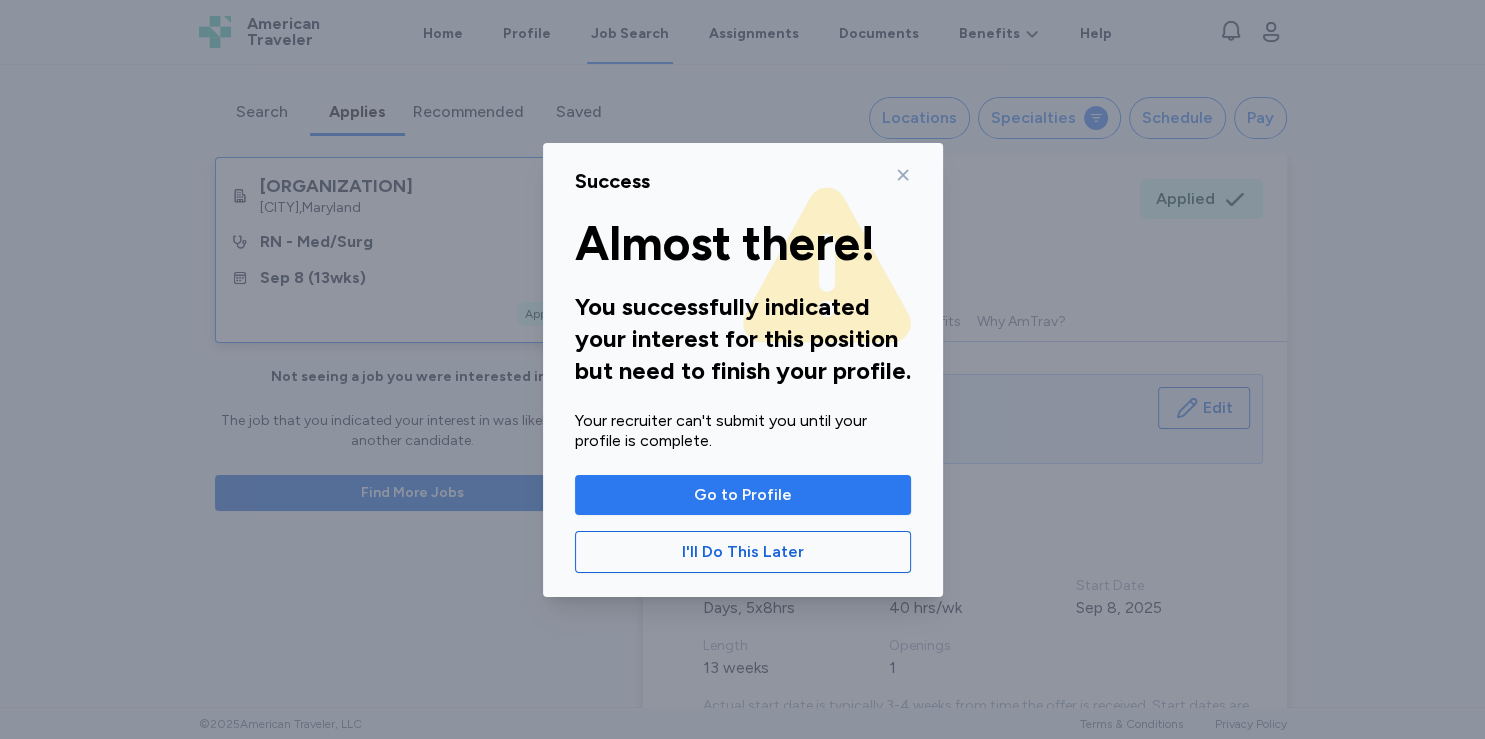 click on "Go to Profile" at bounding box center [743, 495] 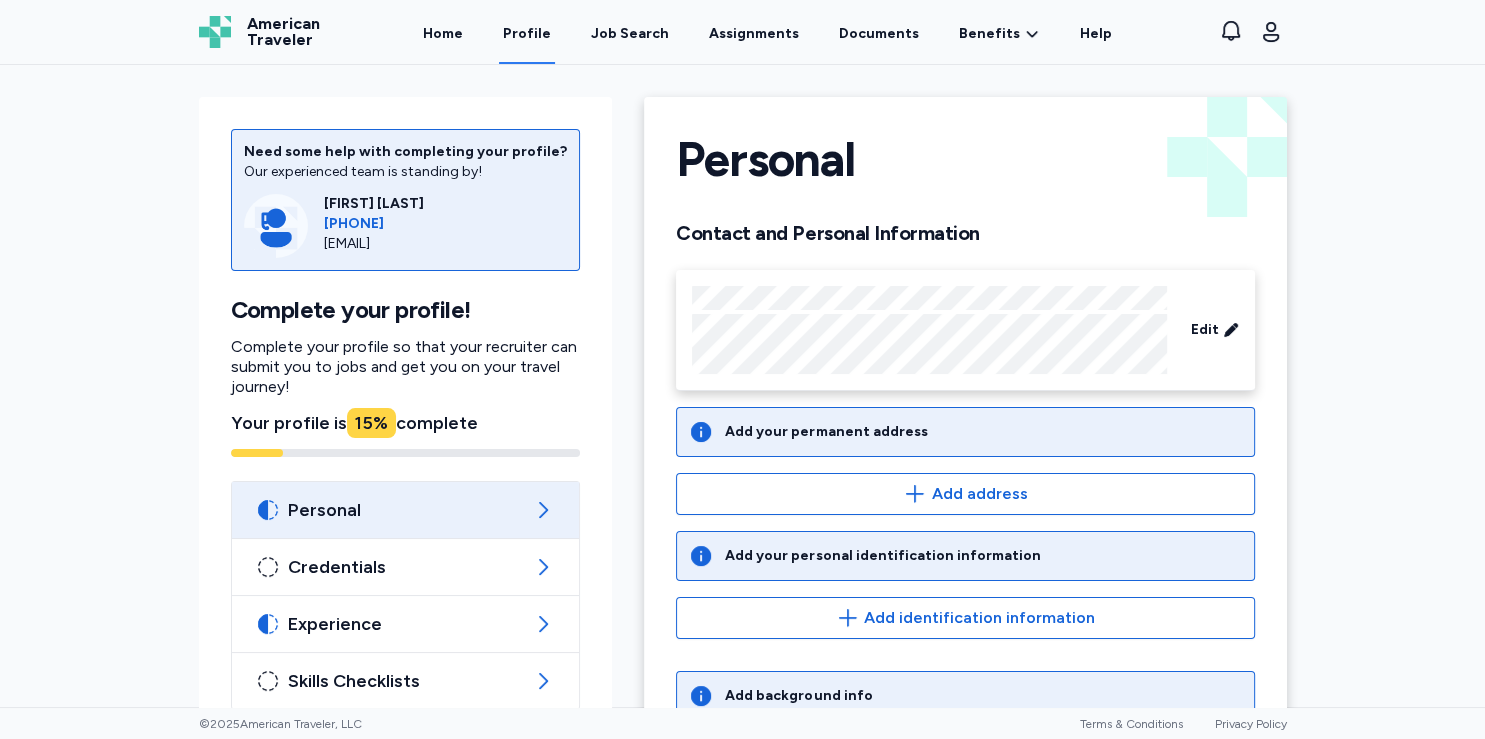 scroll, scrollTop: 116, scrollLeft: 0, axis: vertical 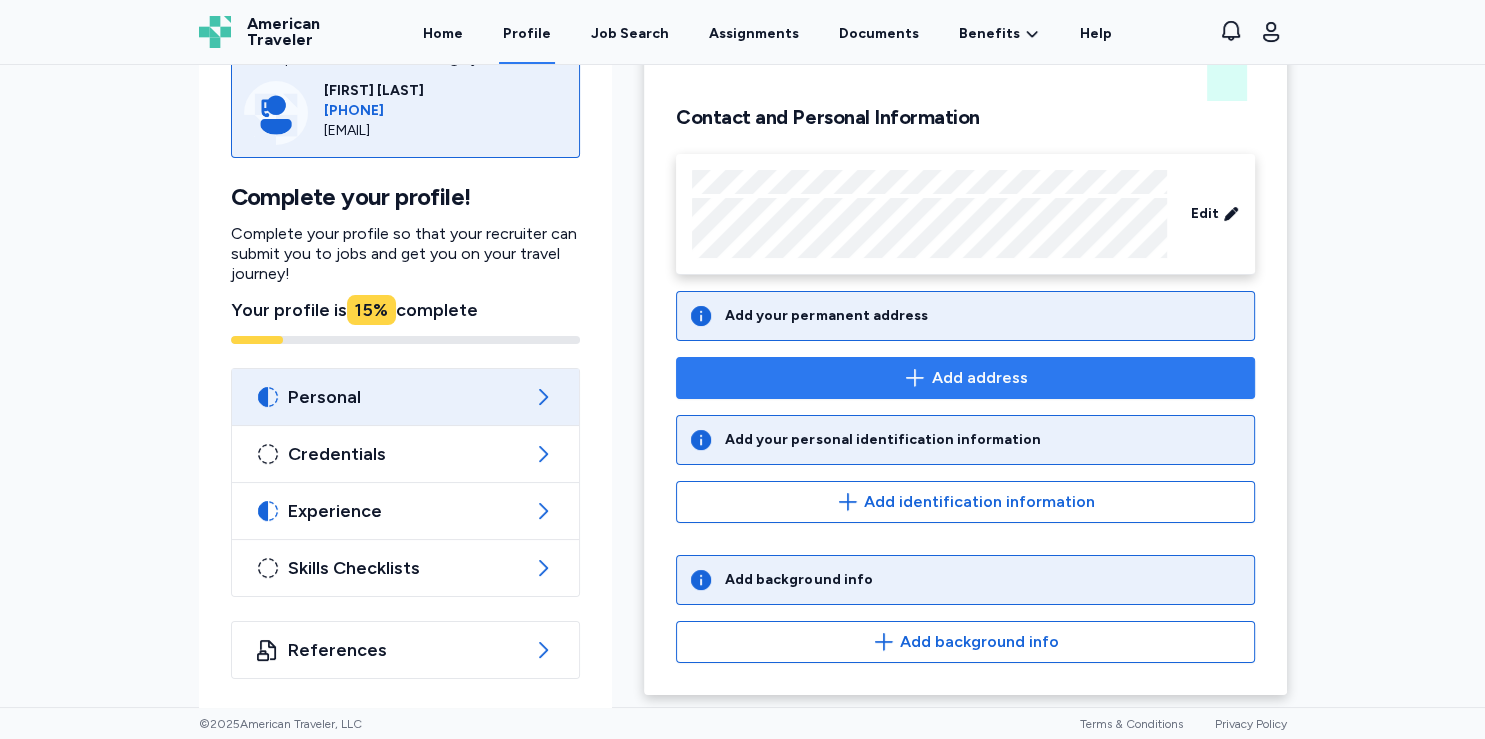 click on "Add address" at bounding box center (979, 378) 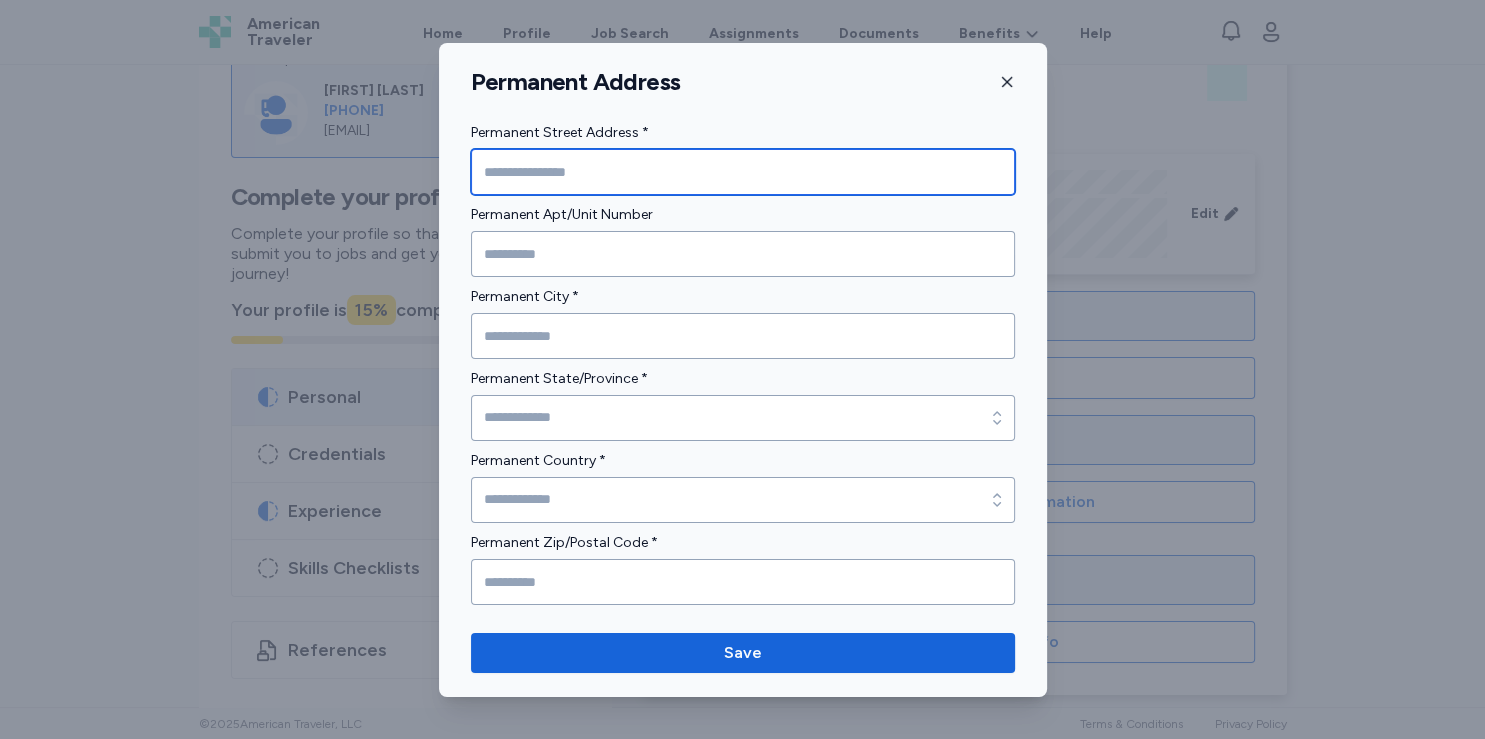 click at bounding box center [743, 172] 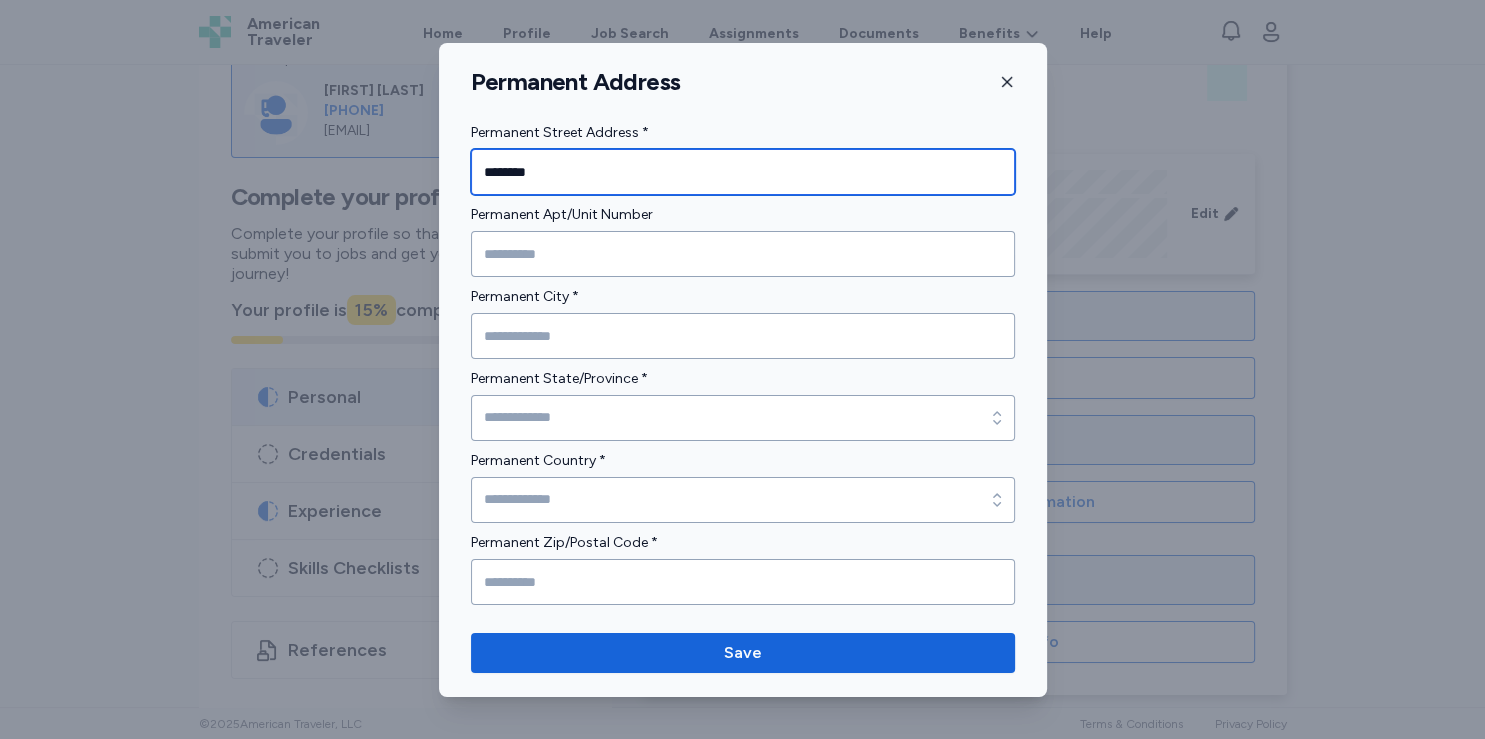 type on "**********" 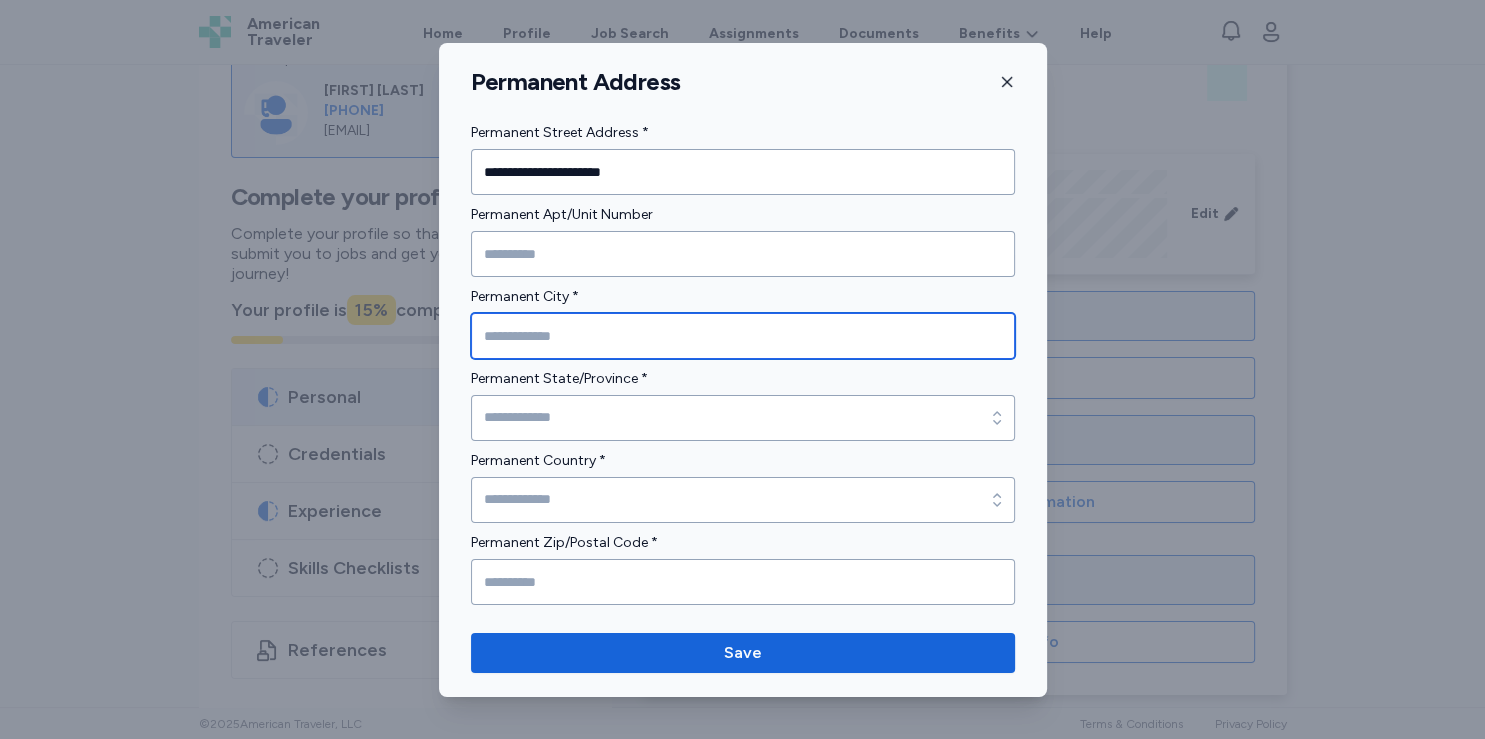 type on "**********" 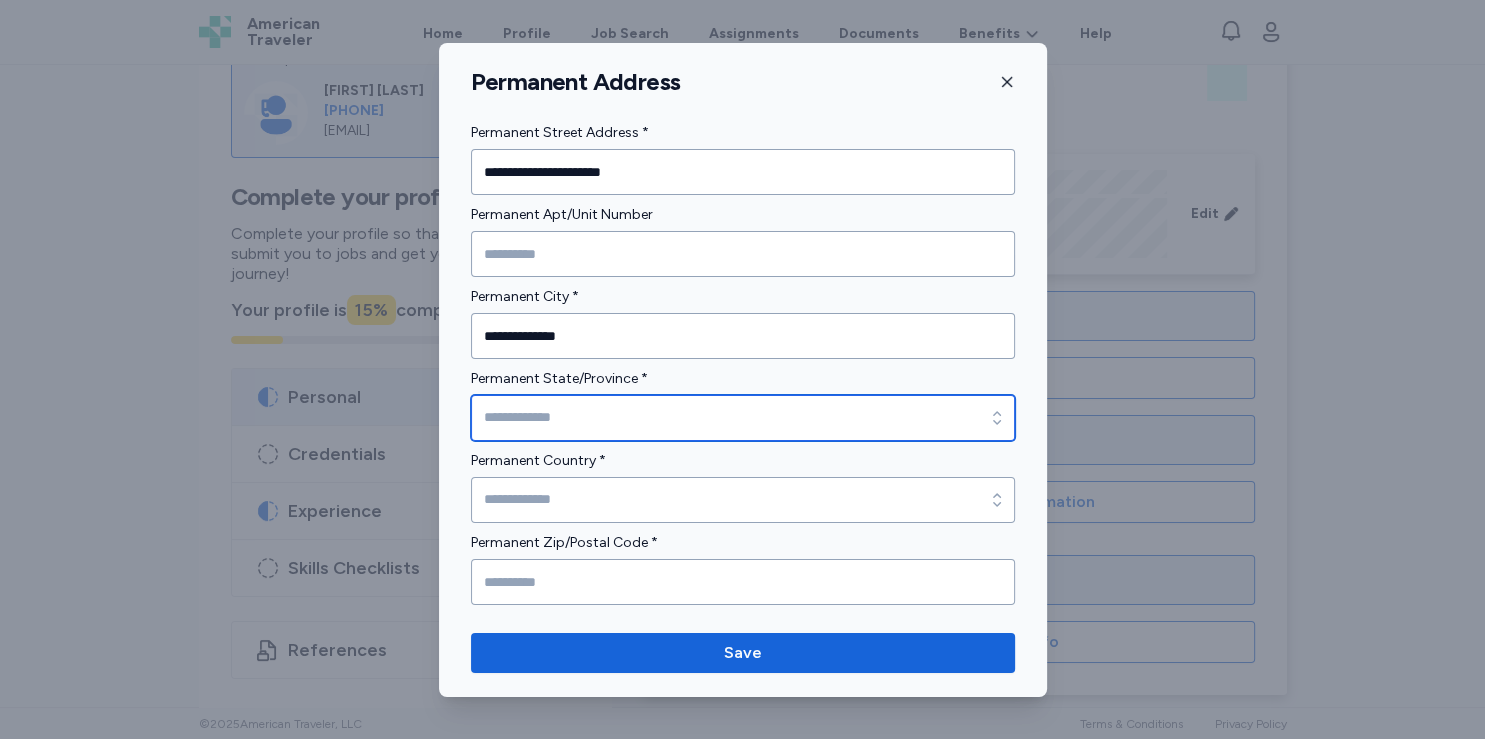 type on "*****" 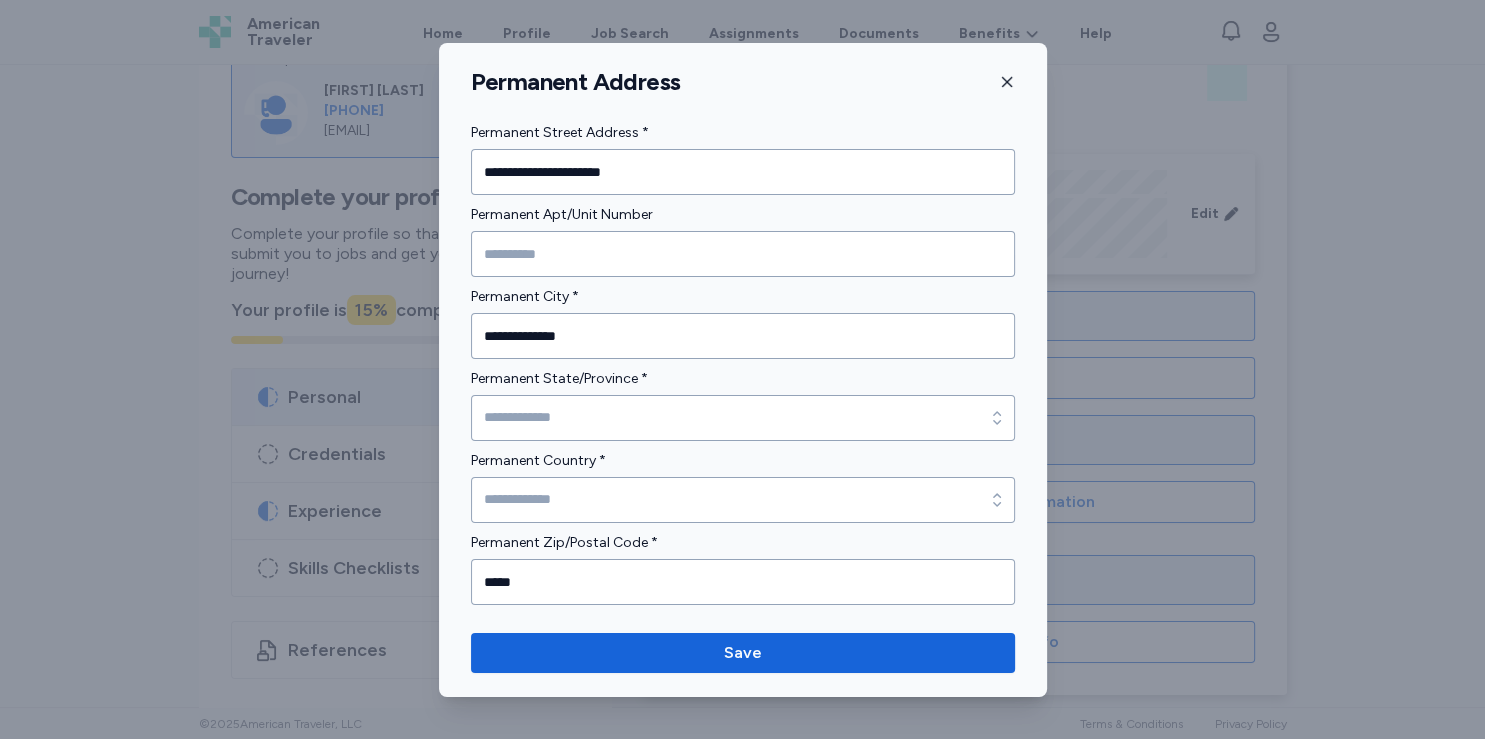 type 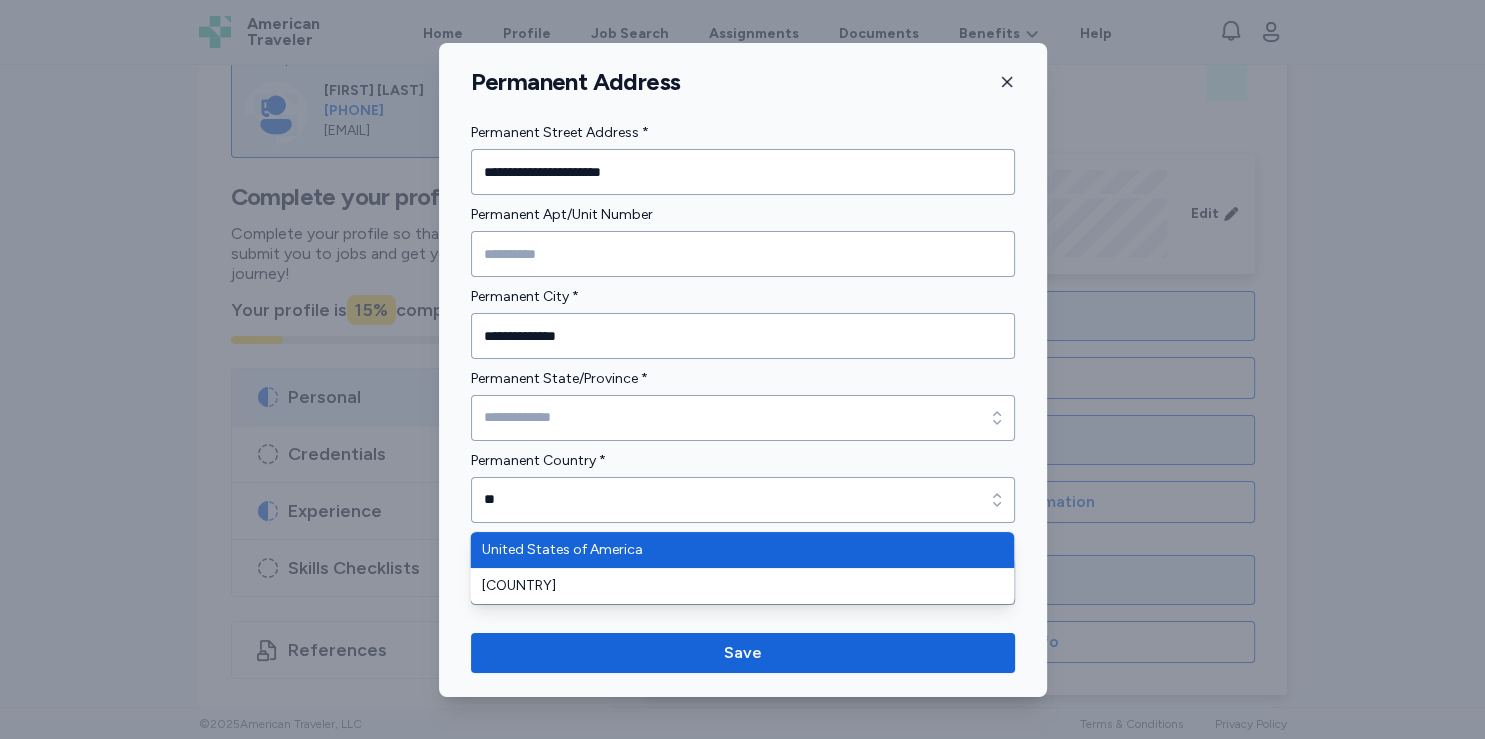 type on "**********" 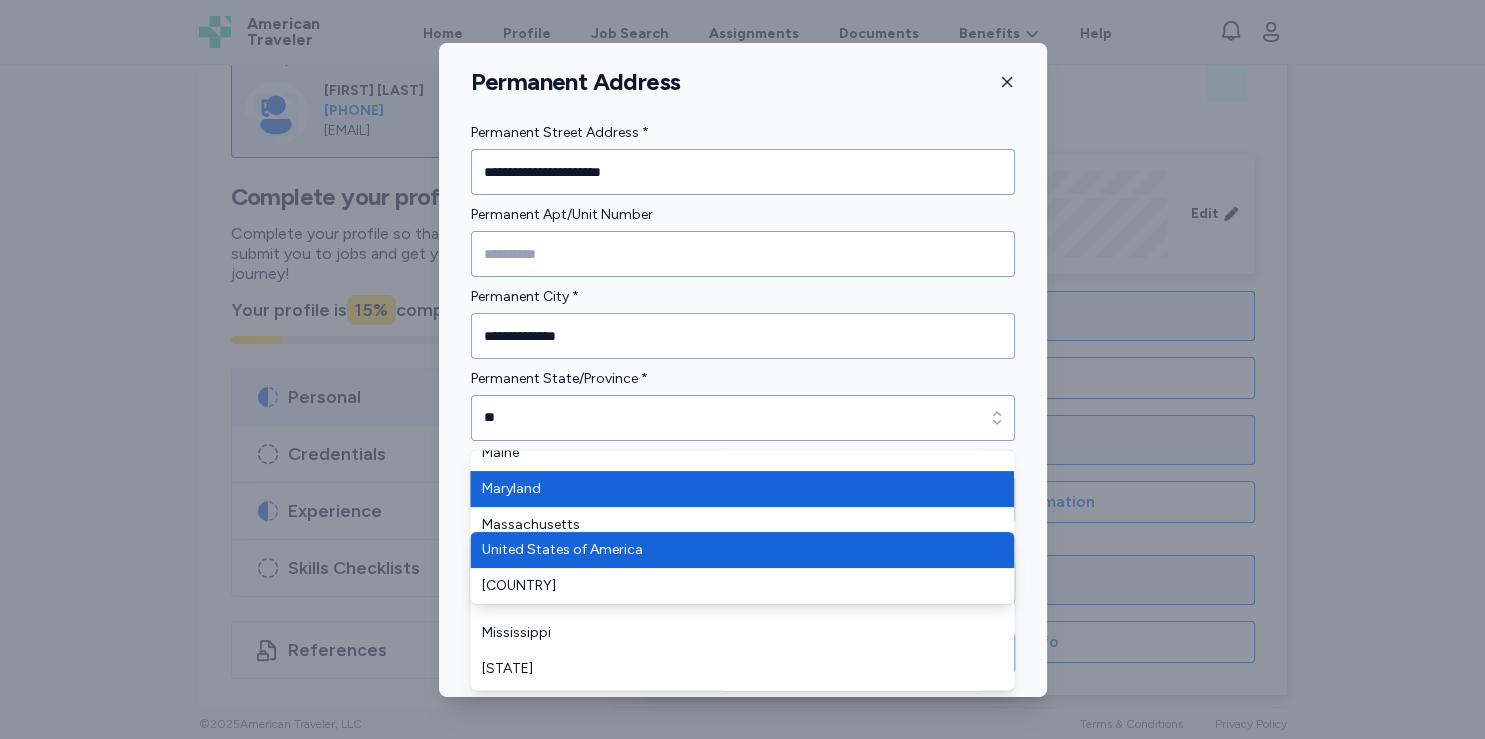 scroll, scrollTop: 696, scrollLeft: 0, axis: vertical 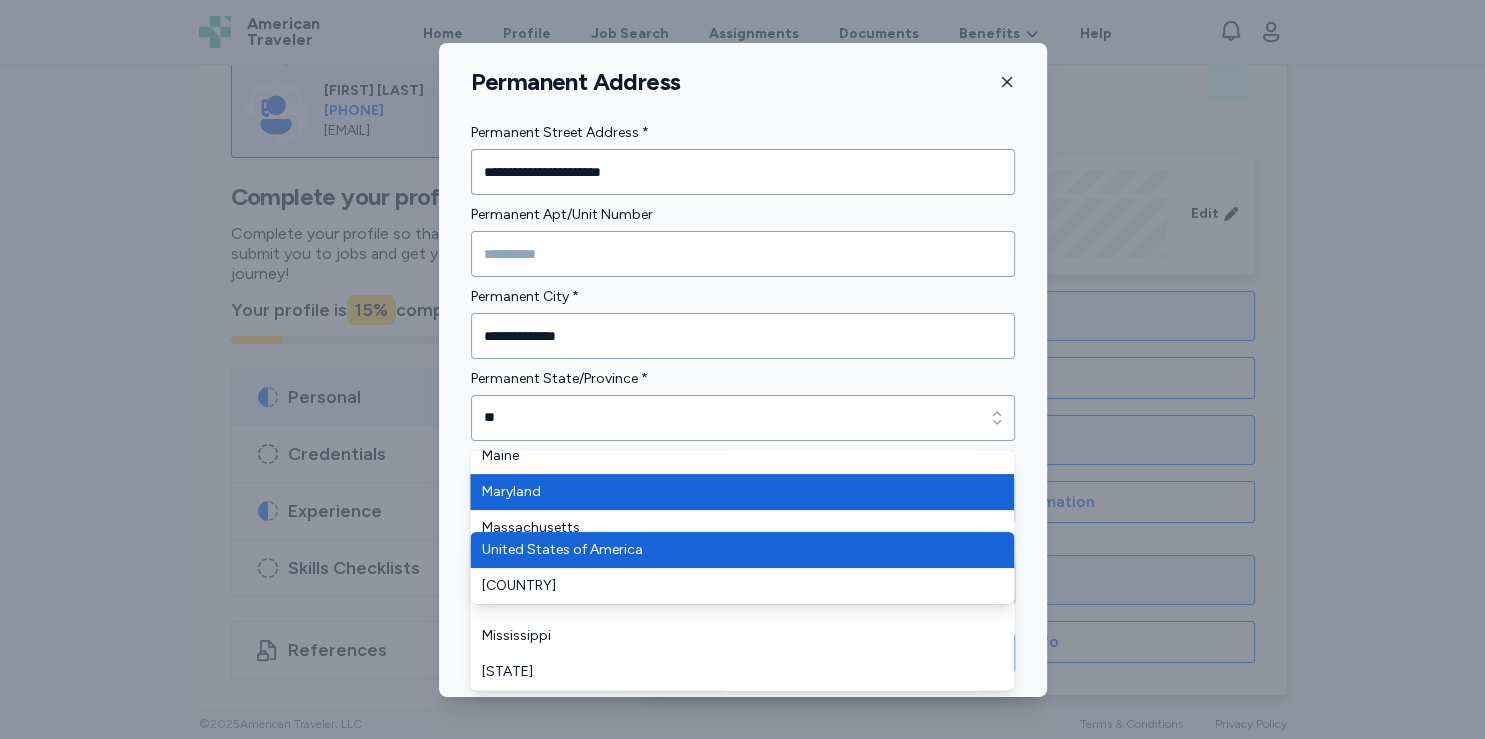 type on "********" 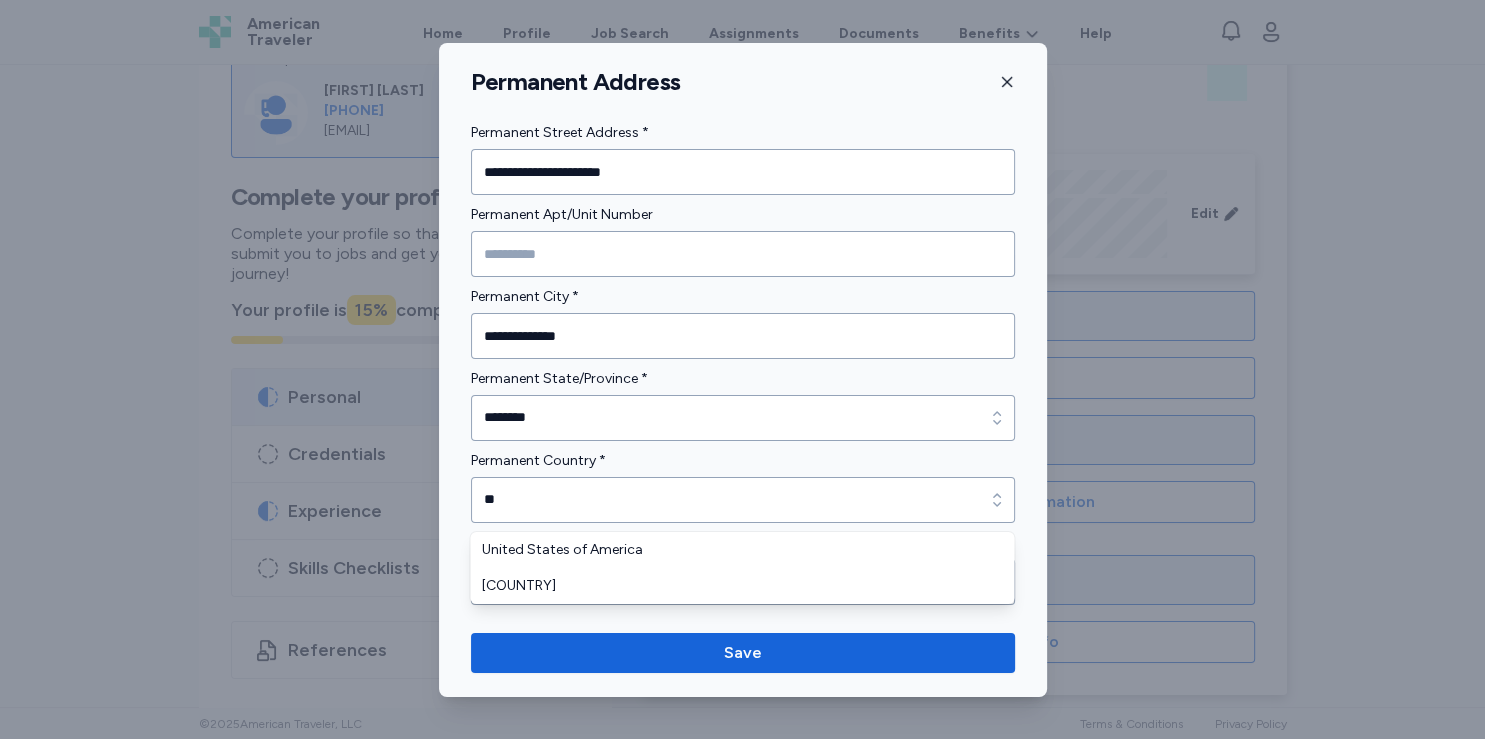 click on "[ADDRESS] [ADDRESS] [ADDRESS] [CITY] [STATE] [STATE] [COUNTRY] [COUNTRY] [ZIP] Save" at bounding box center (743, 370) 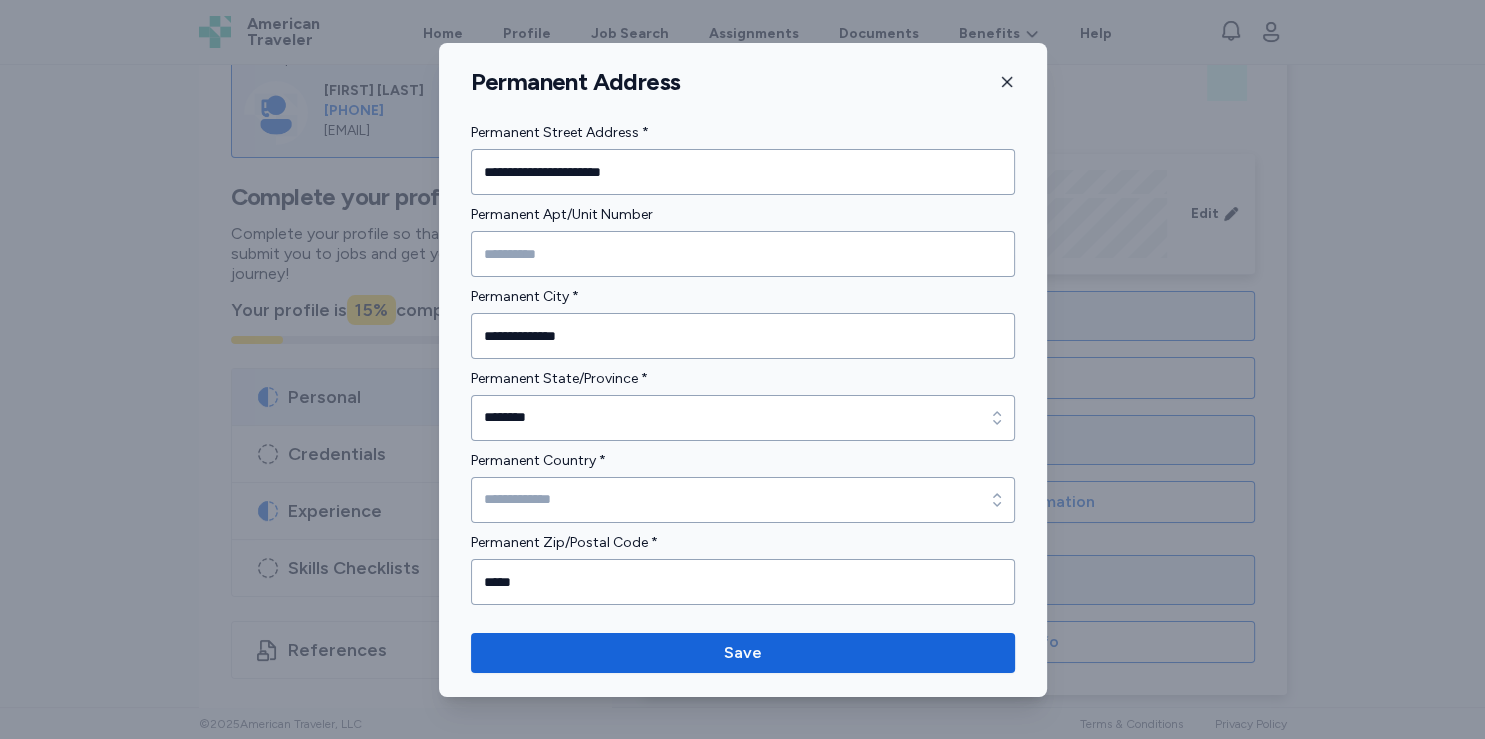 click on "Save" at bounding box center [743, 653] 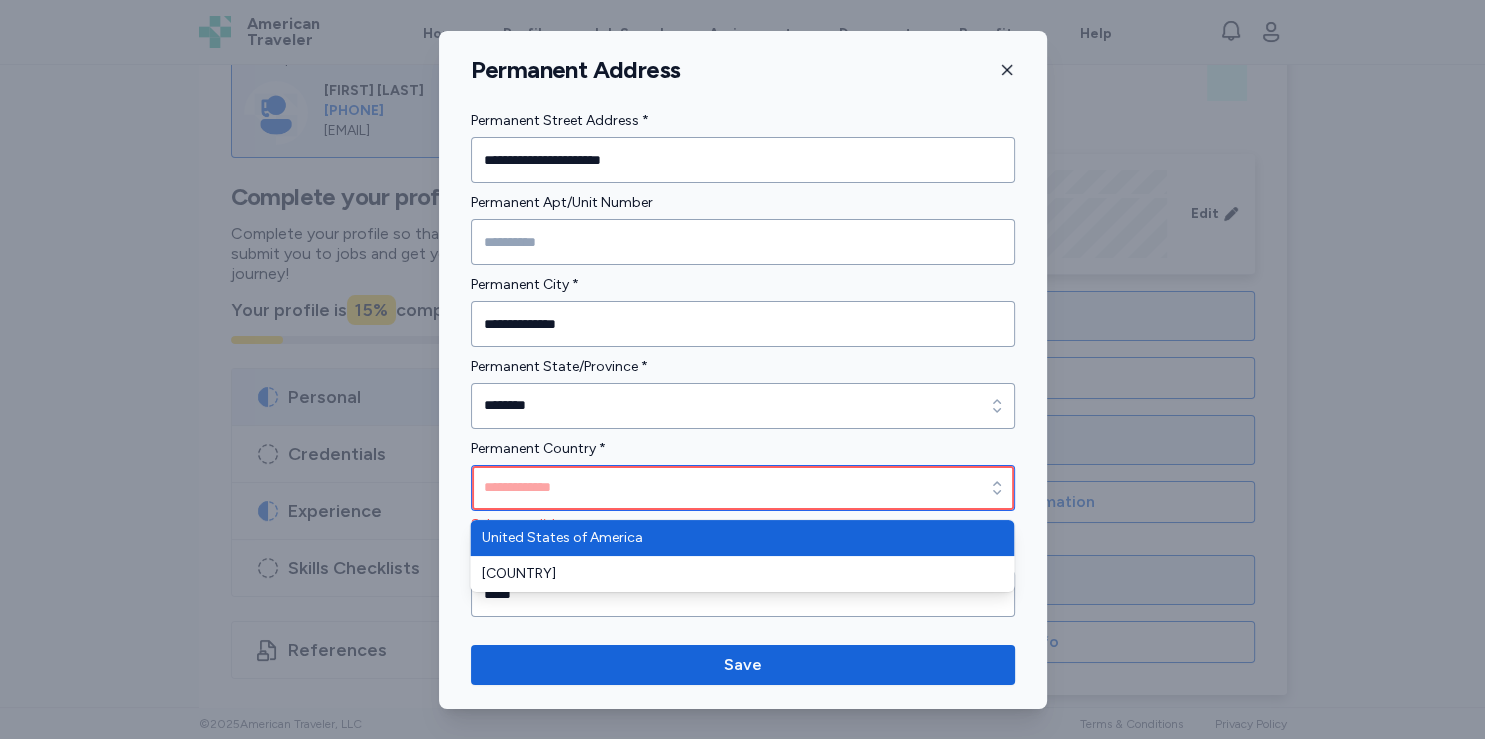 click 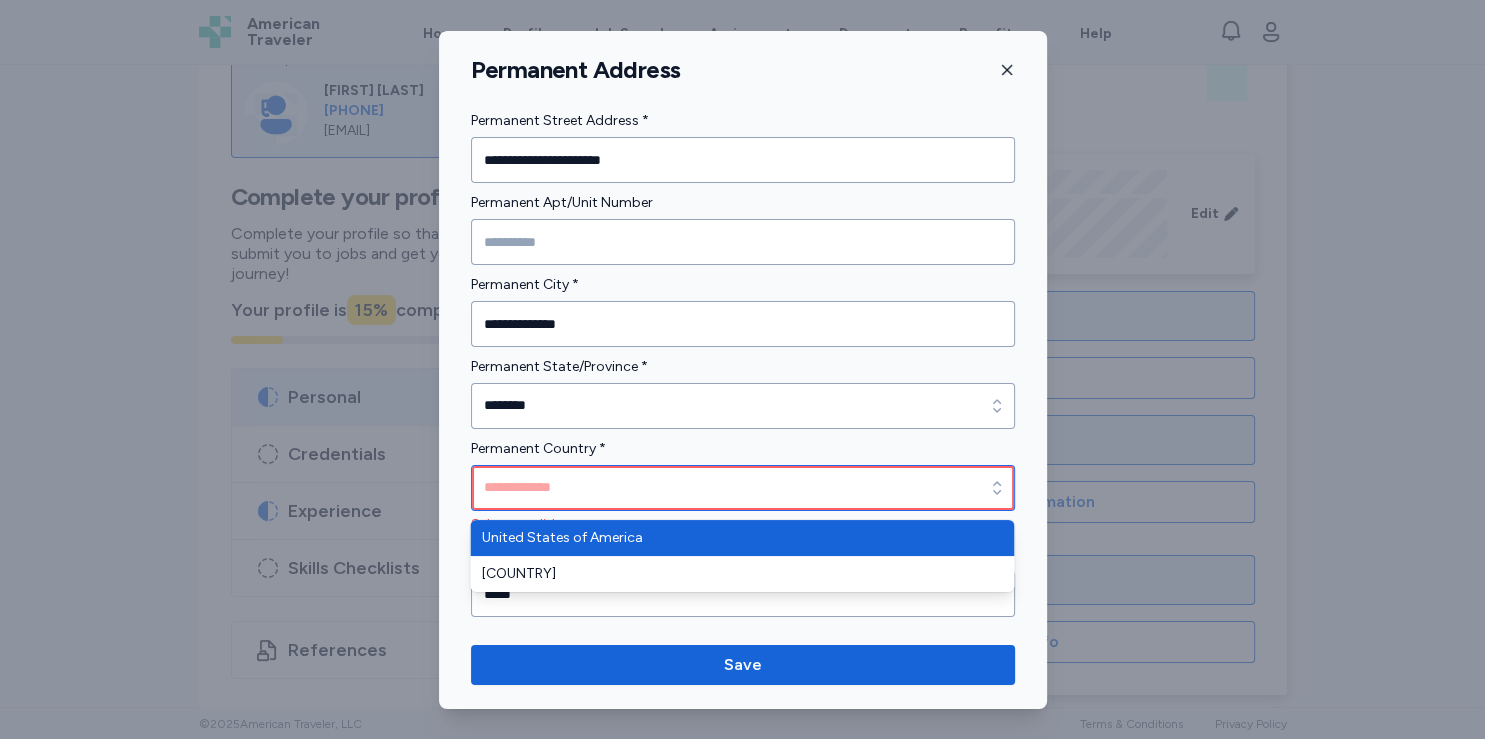 type on "**********" 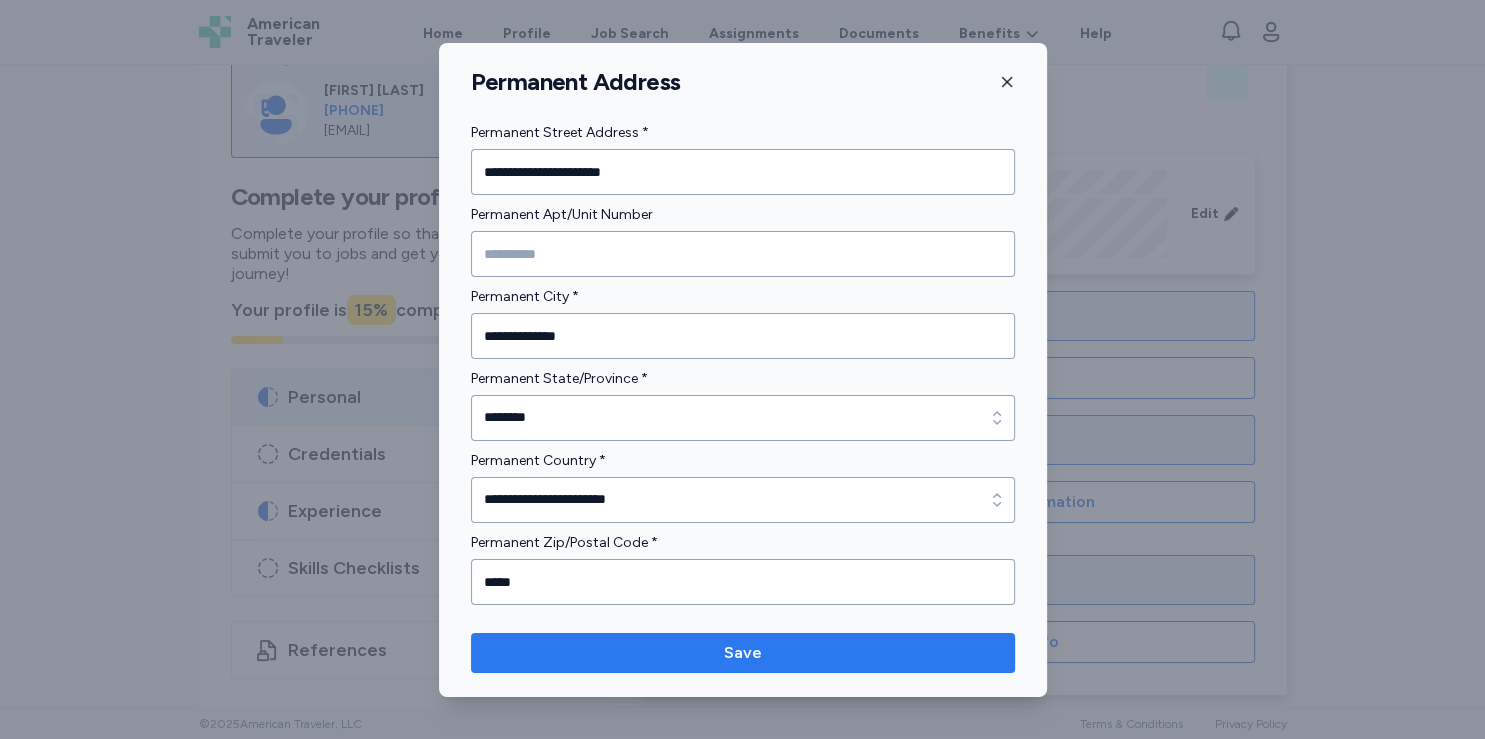 click on "Save" at bounding box center (743, 653) 